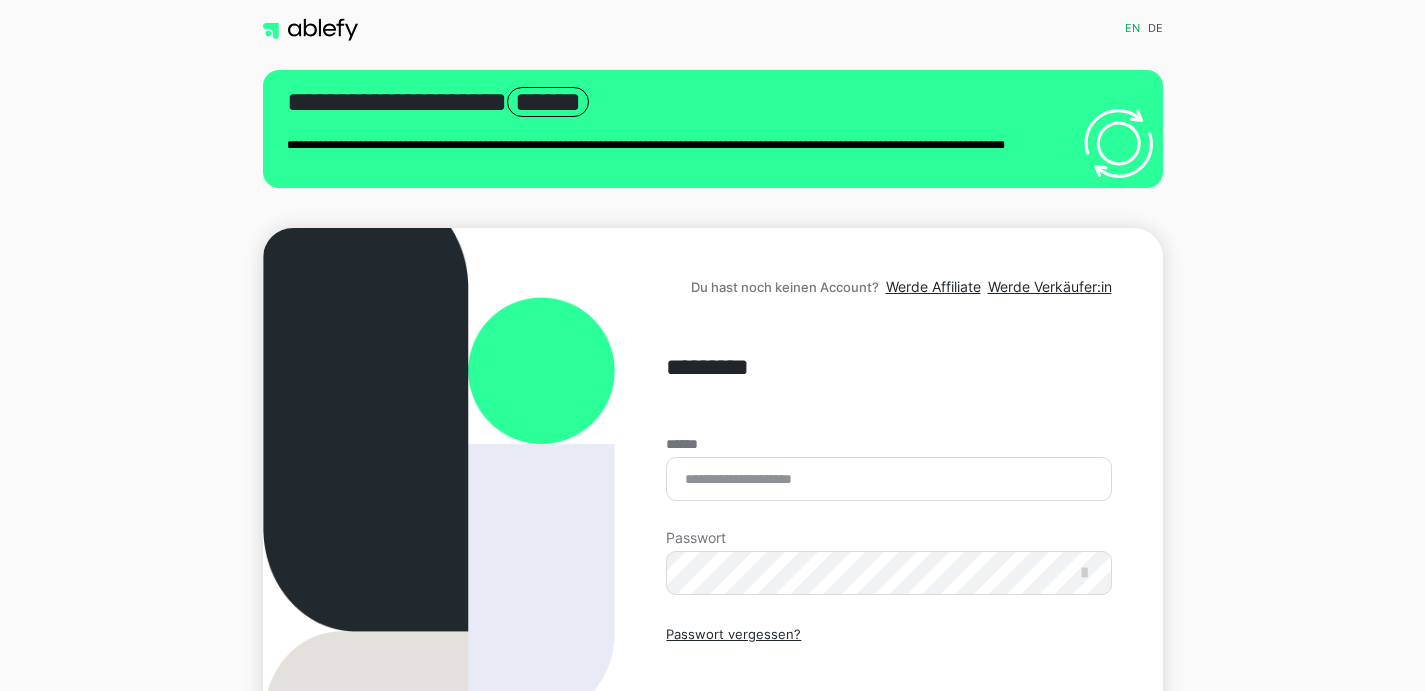 scroll, scrollTop: 0, scrollLeft: 0, axis: both 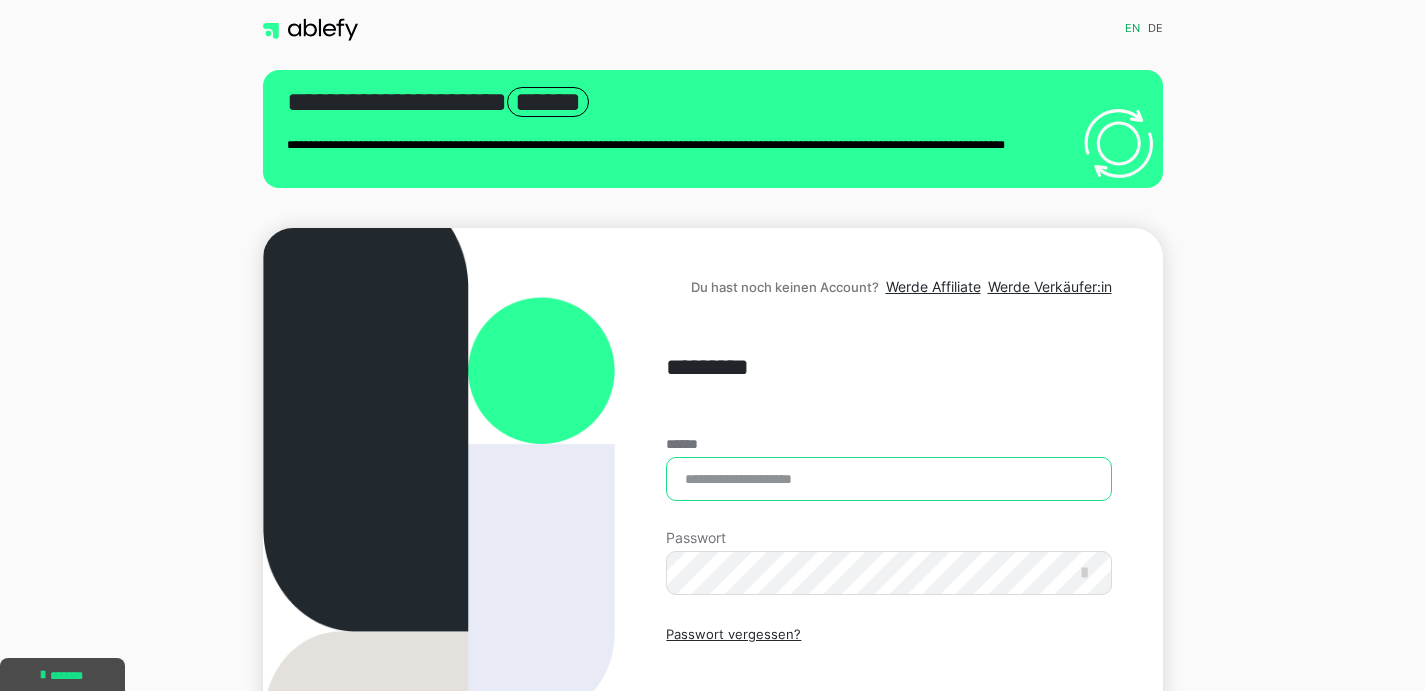 click on "******" at bounding box center (888, 479) 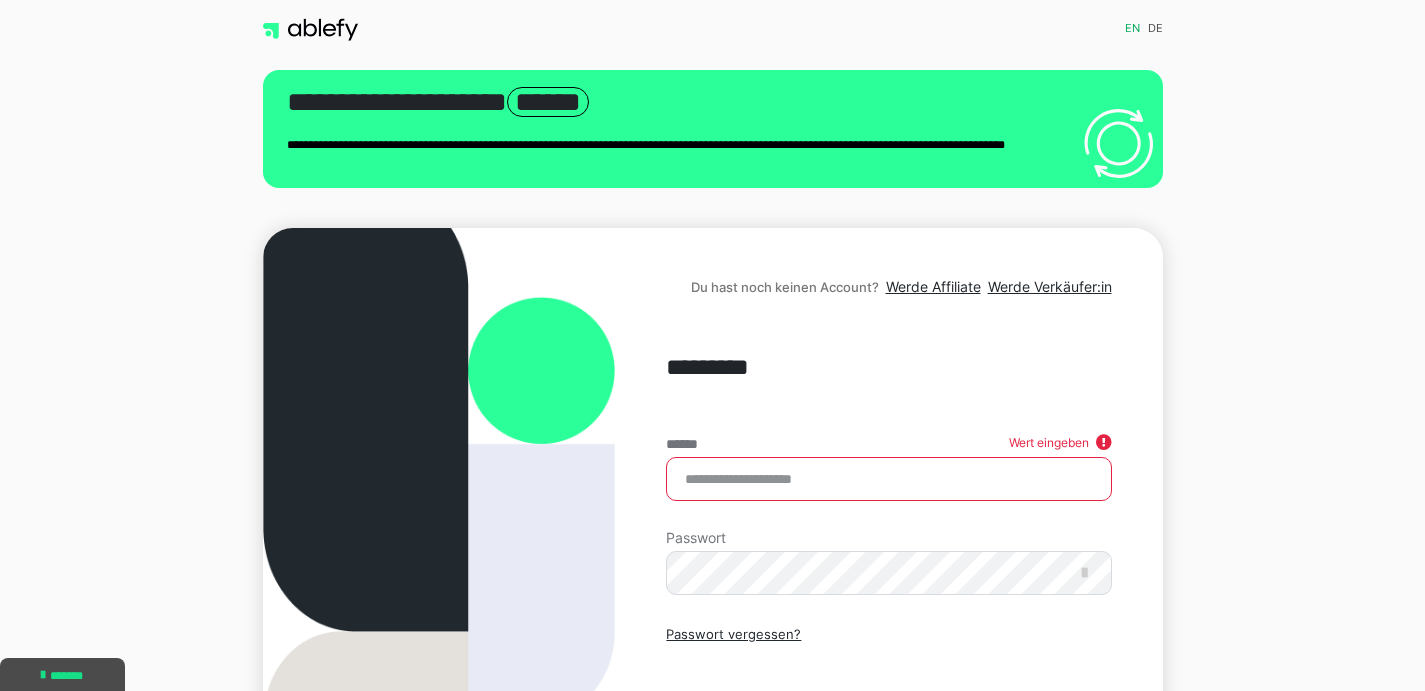 type on "**********" 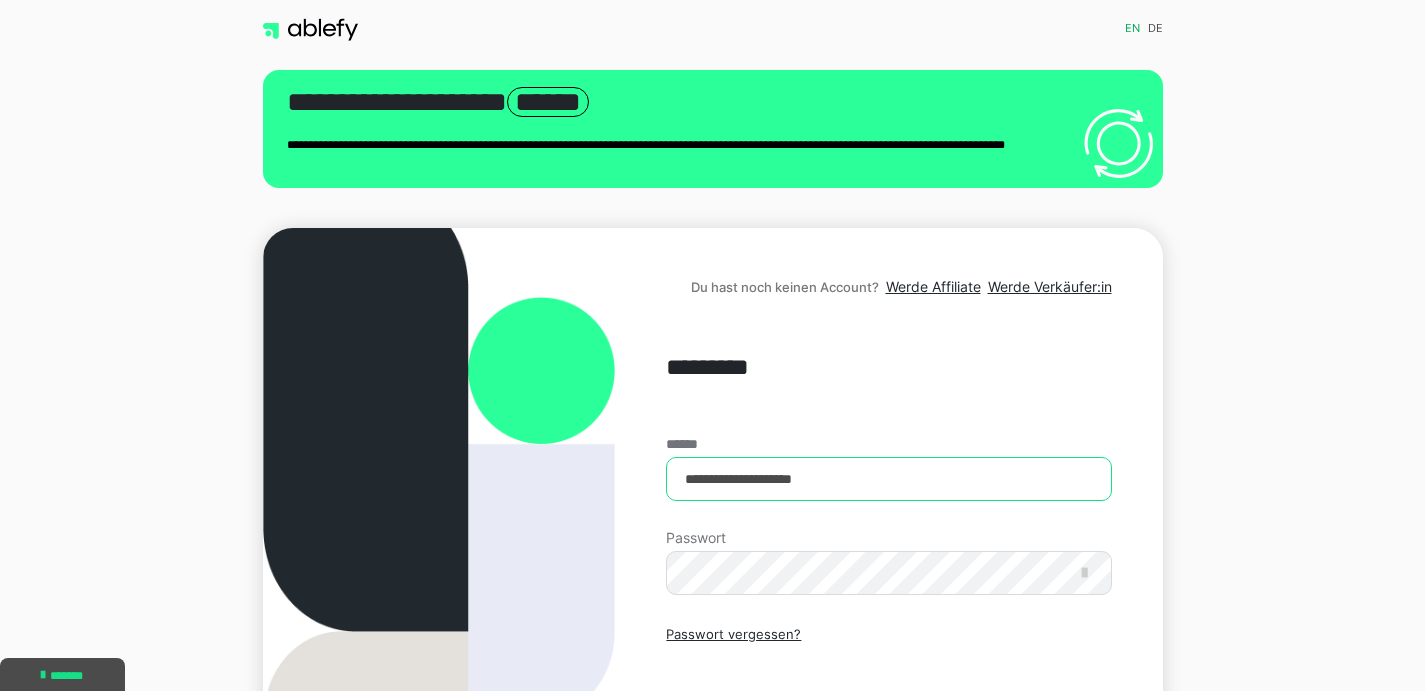 click on "Einloggen" at bounding box center [888, 721] 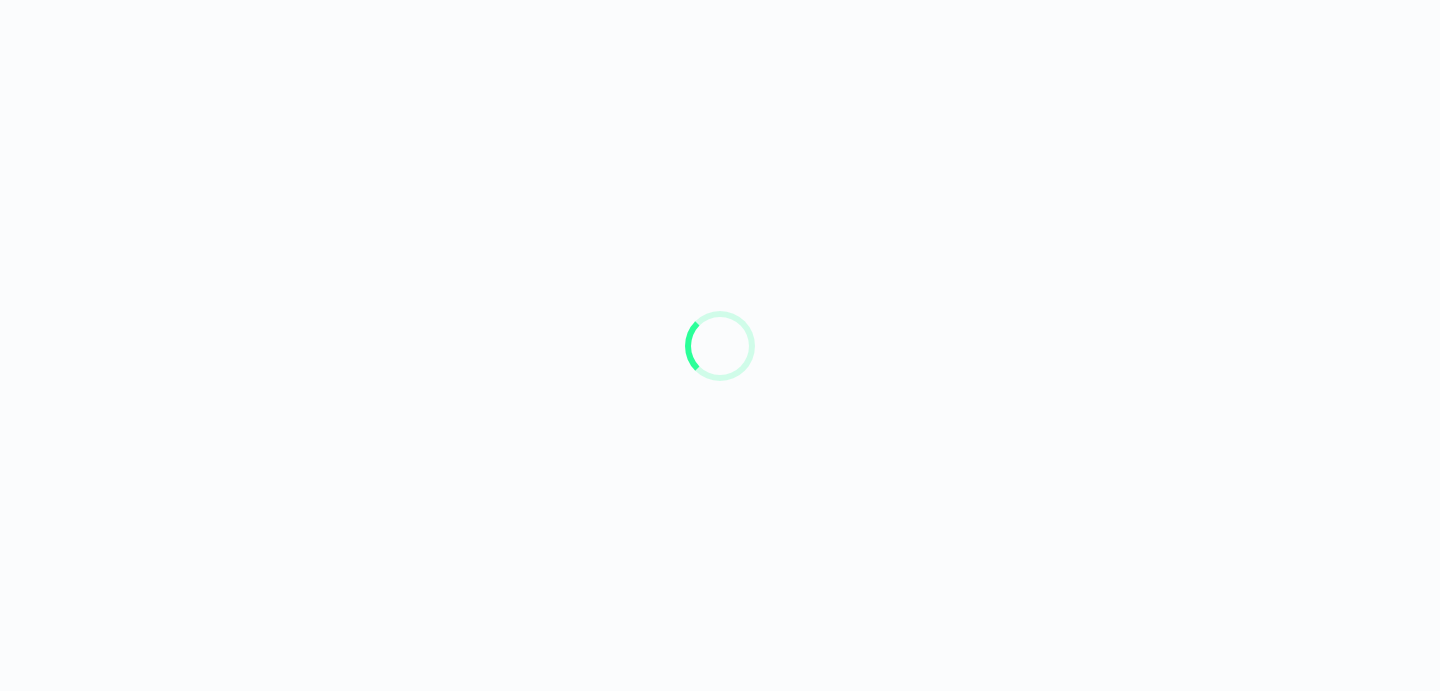 scroll, scrollTop: 0, scrollLeft: 0, axis: both 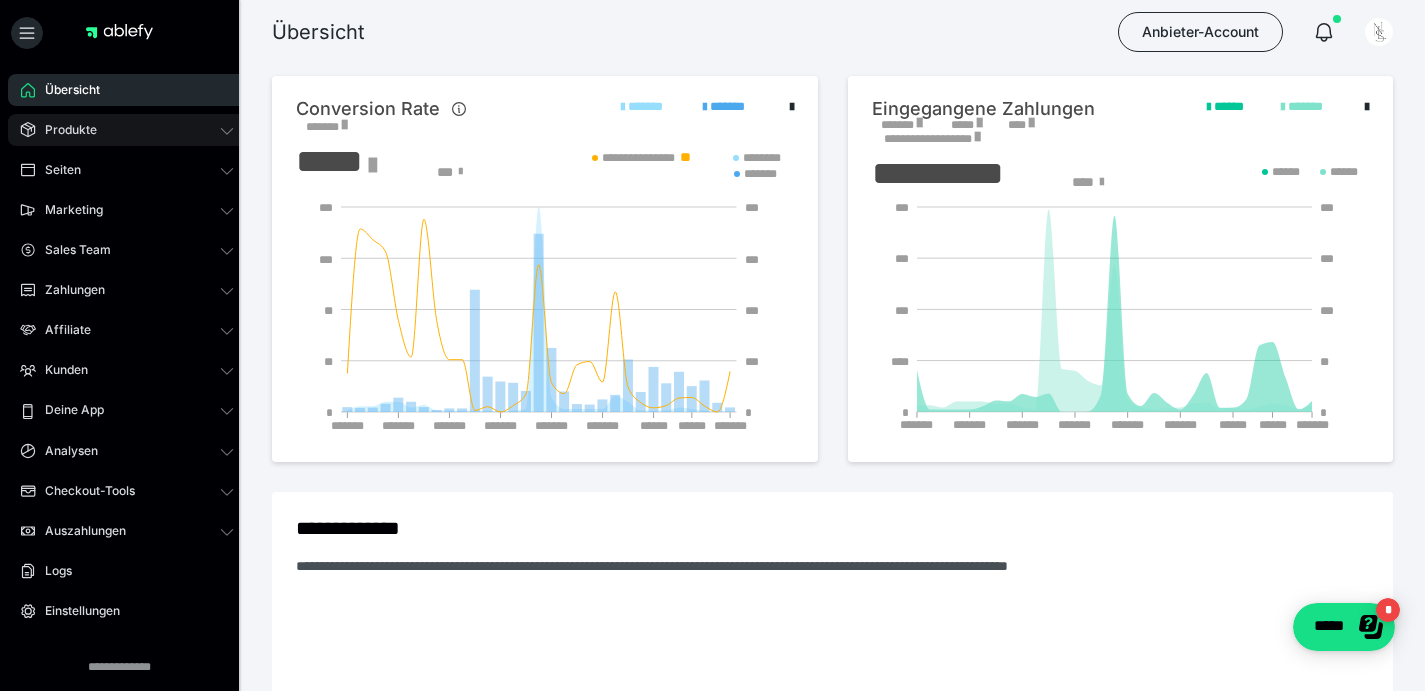 click on "Produkte" at bounding box center [127, 130] 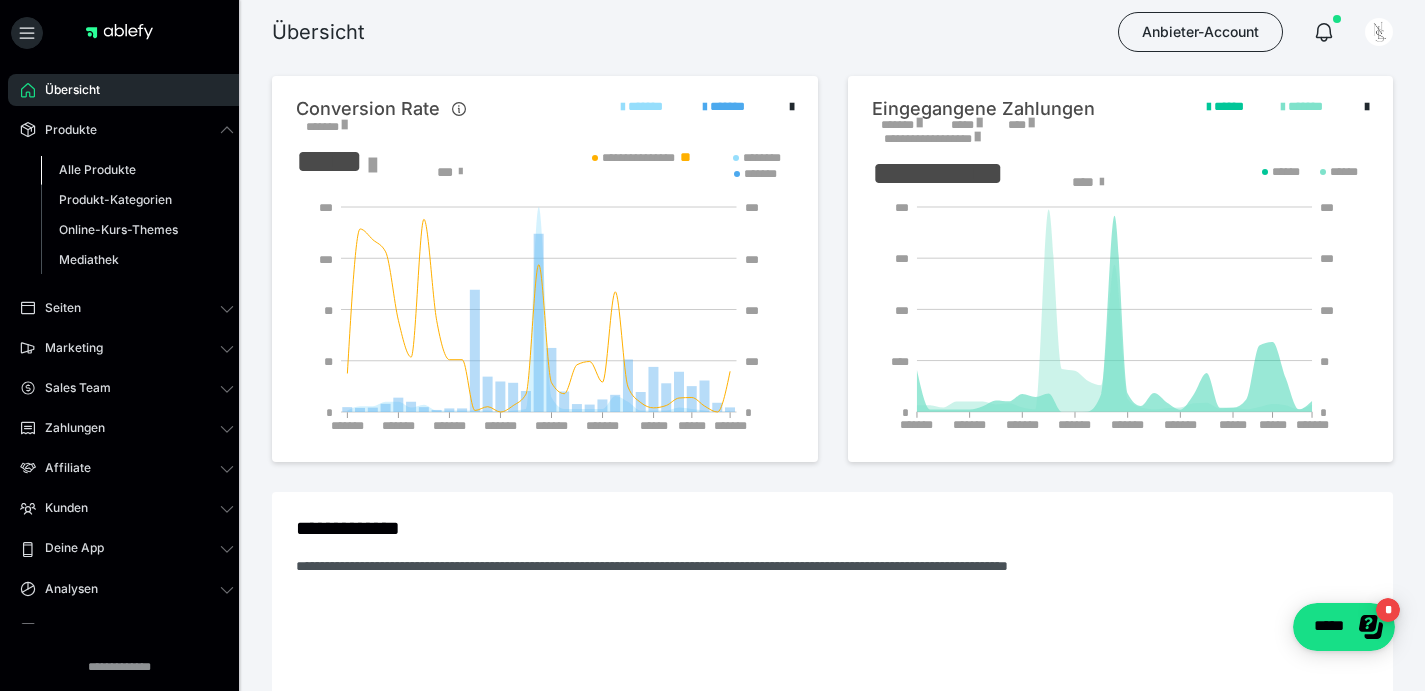 click on "Alle Produkte" at bounding box center (97, 169) 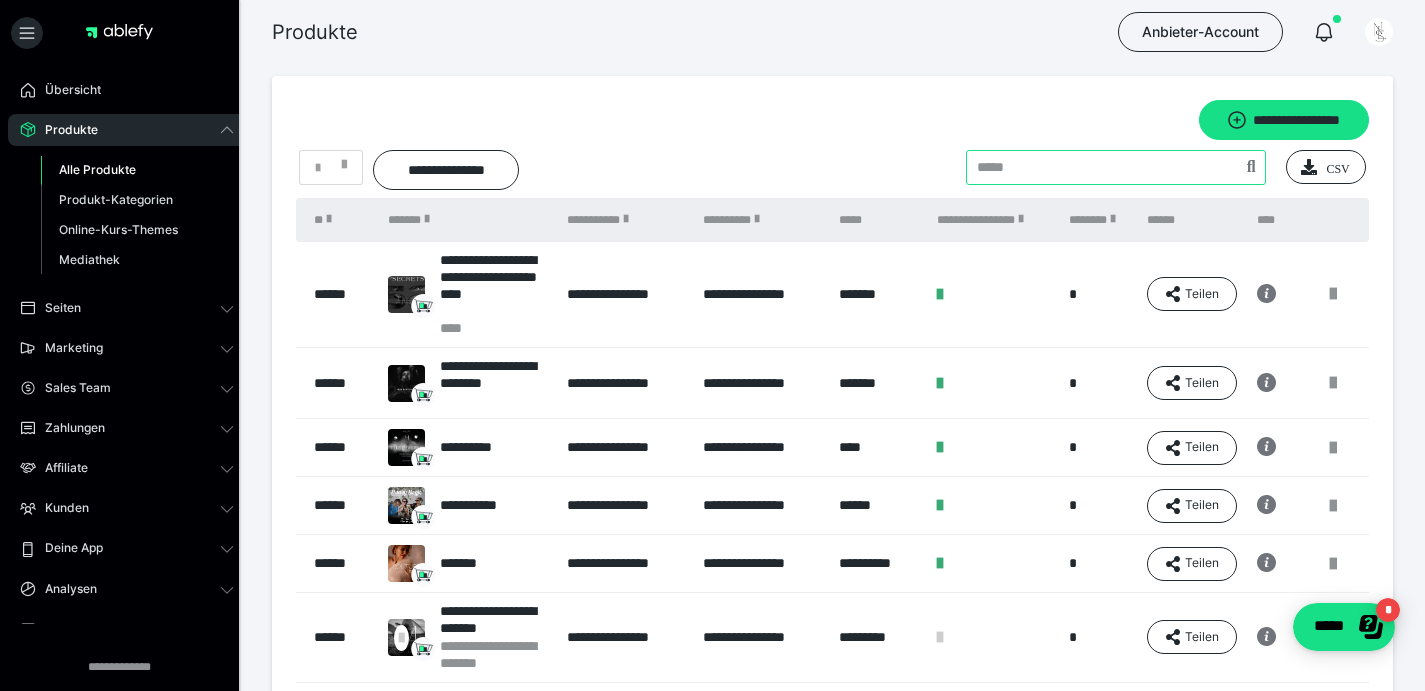 click at bounding box center (1116, 167) 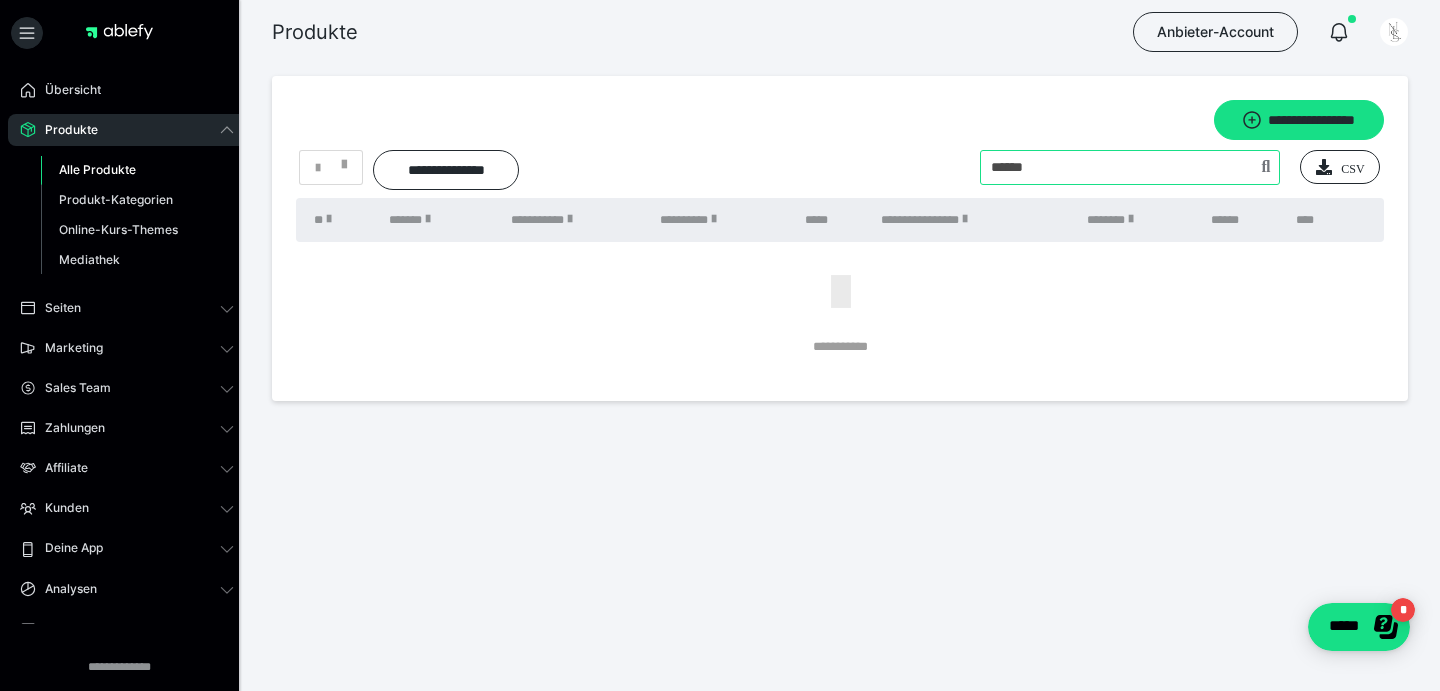 drag, startPoint x: 1048, startPoint y: 171, endPoint x: 963, endPoint y: 166, distance: 85.146935 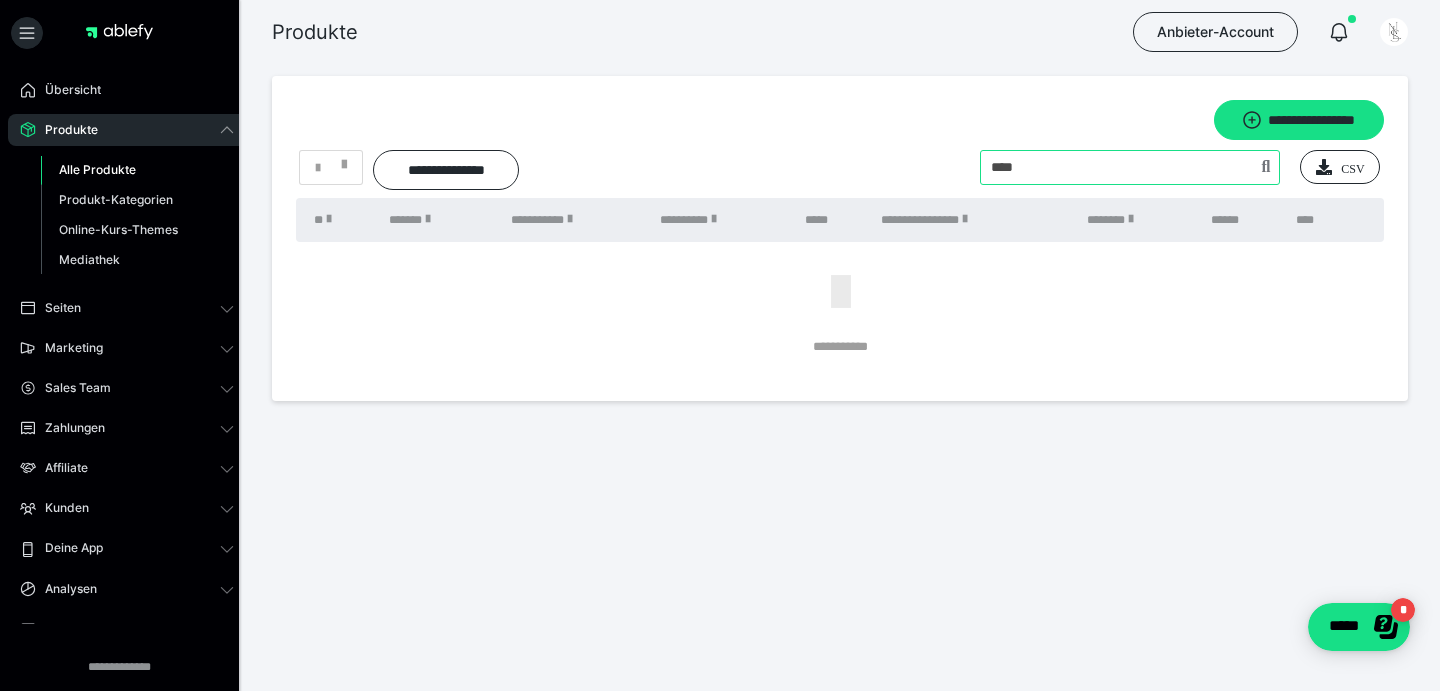 type on "****" 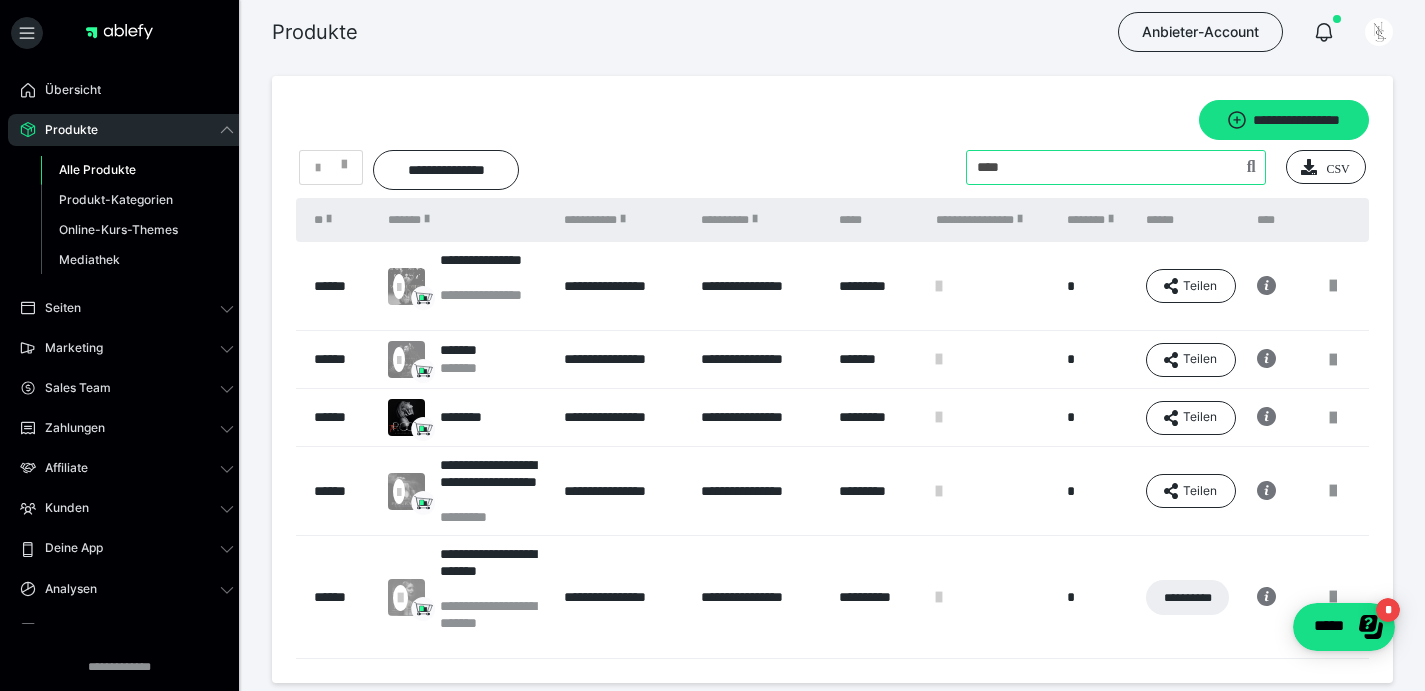 drag, startPoint x: 1011, startPoint y: 161, endPoint x: 942, endPoint y: 161, distance: 69 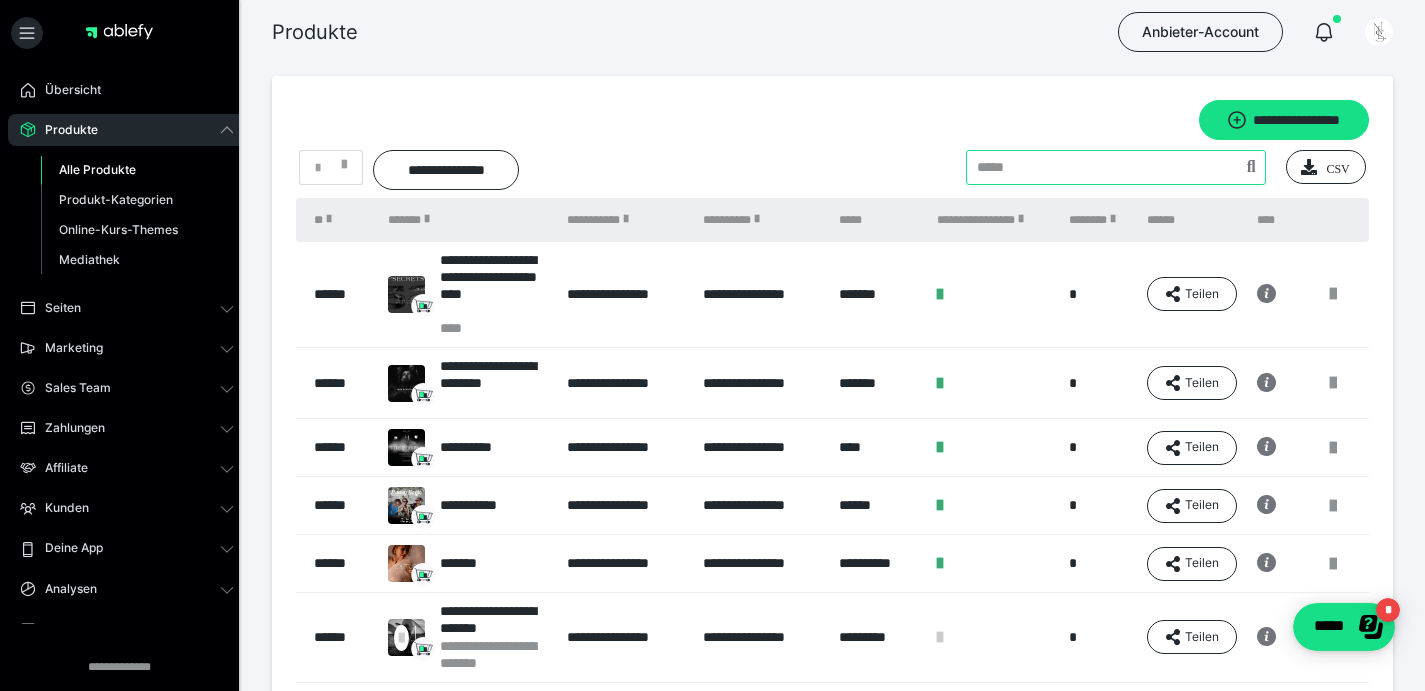 click at bounding box center (1116, 167) 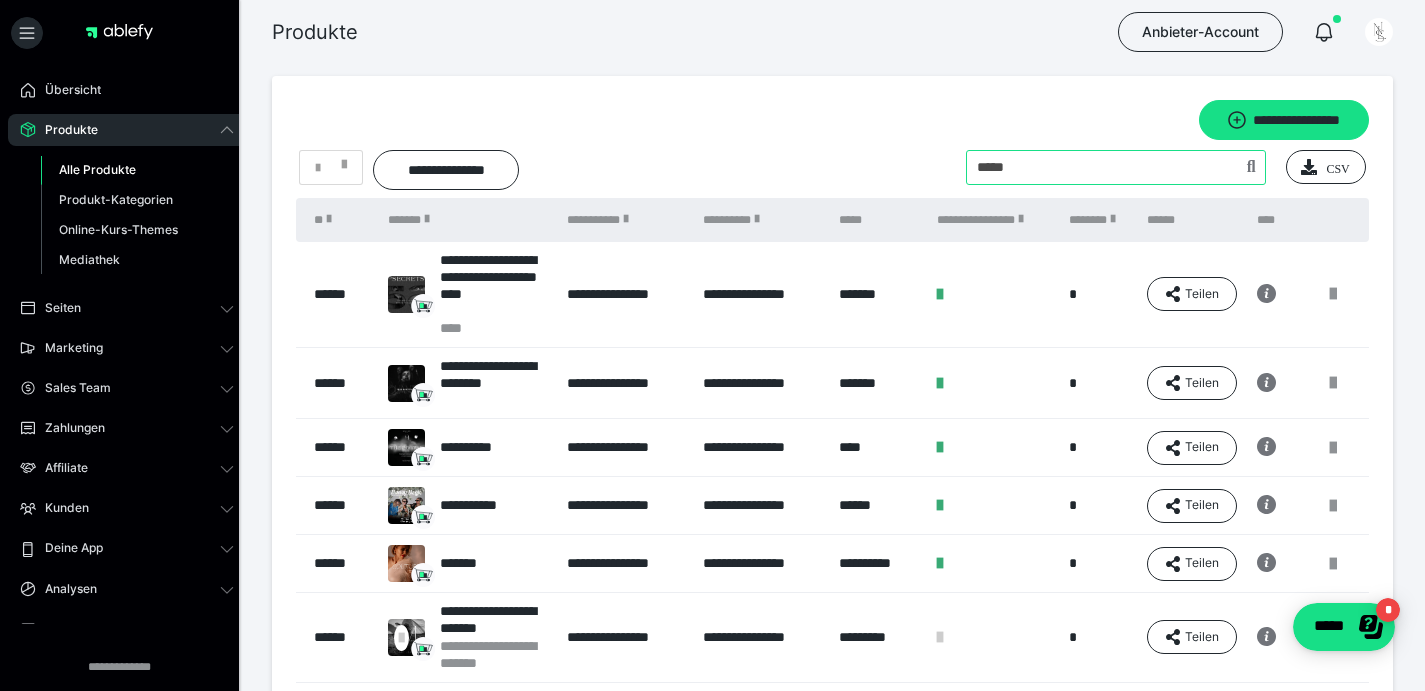 type on "*****" 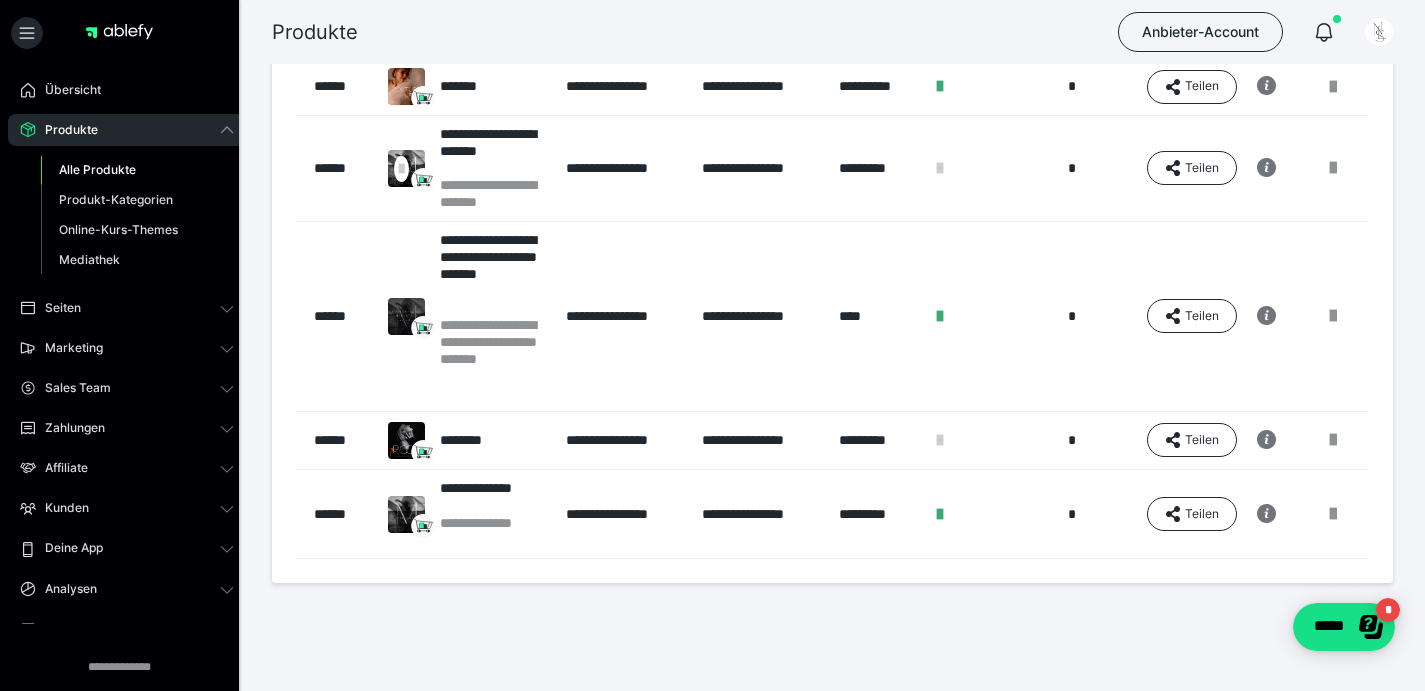 scroll, scrollTop: 200, scrollLeft: 0, axis: vertical 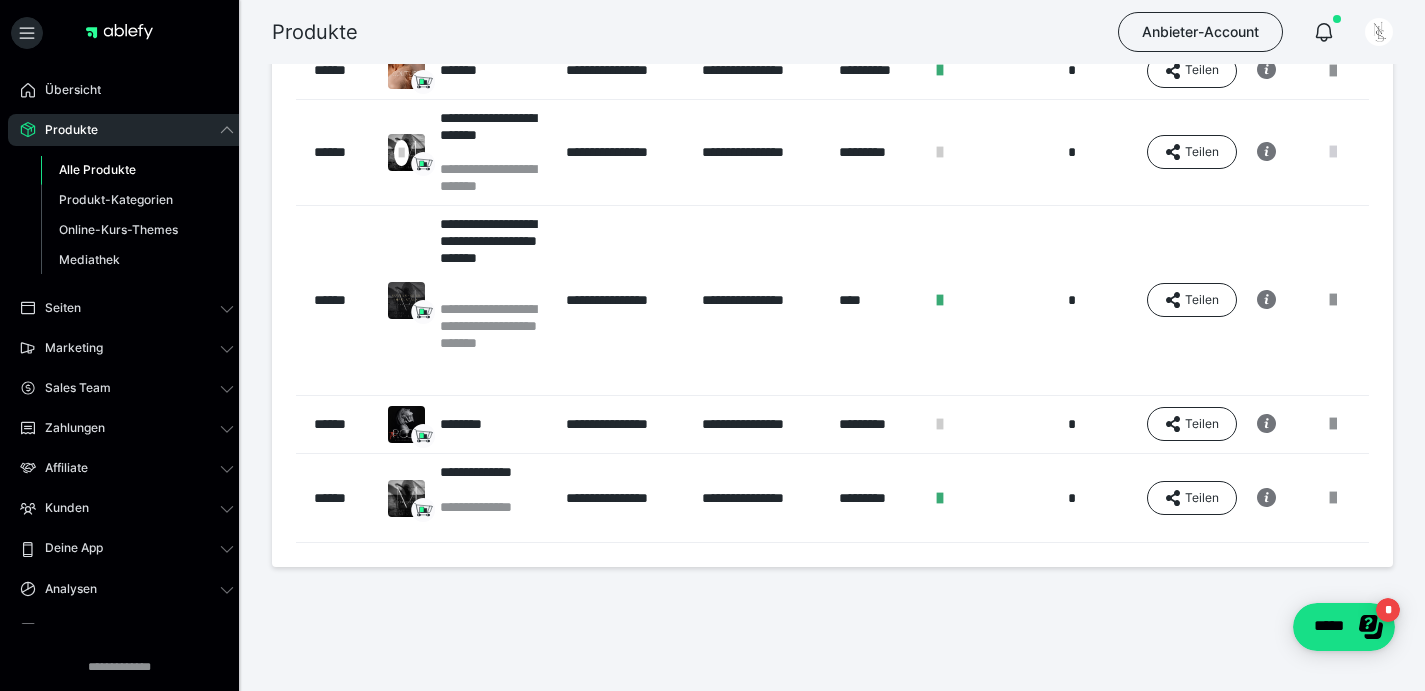 click at bounding box center [1333, 152] 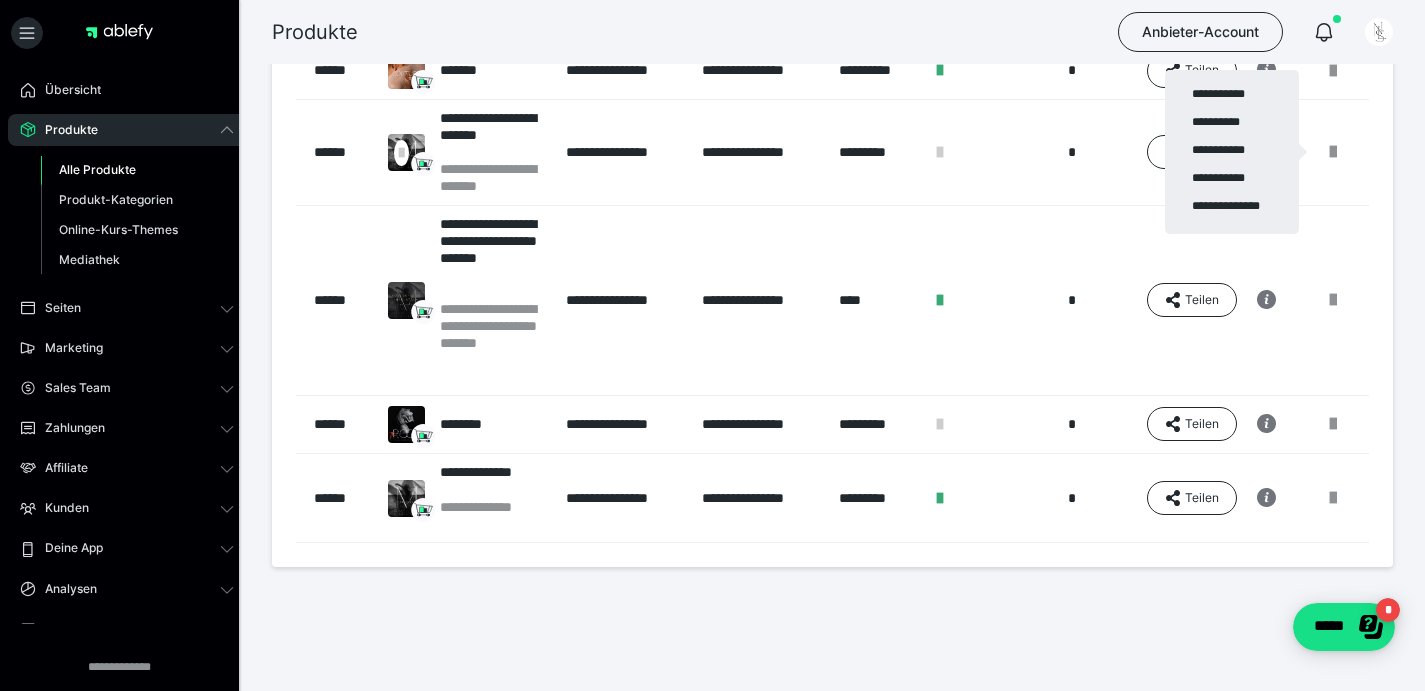 click at bounding box center (712, 345) 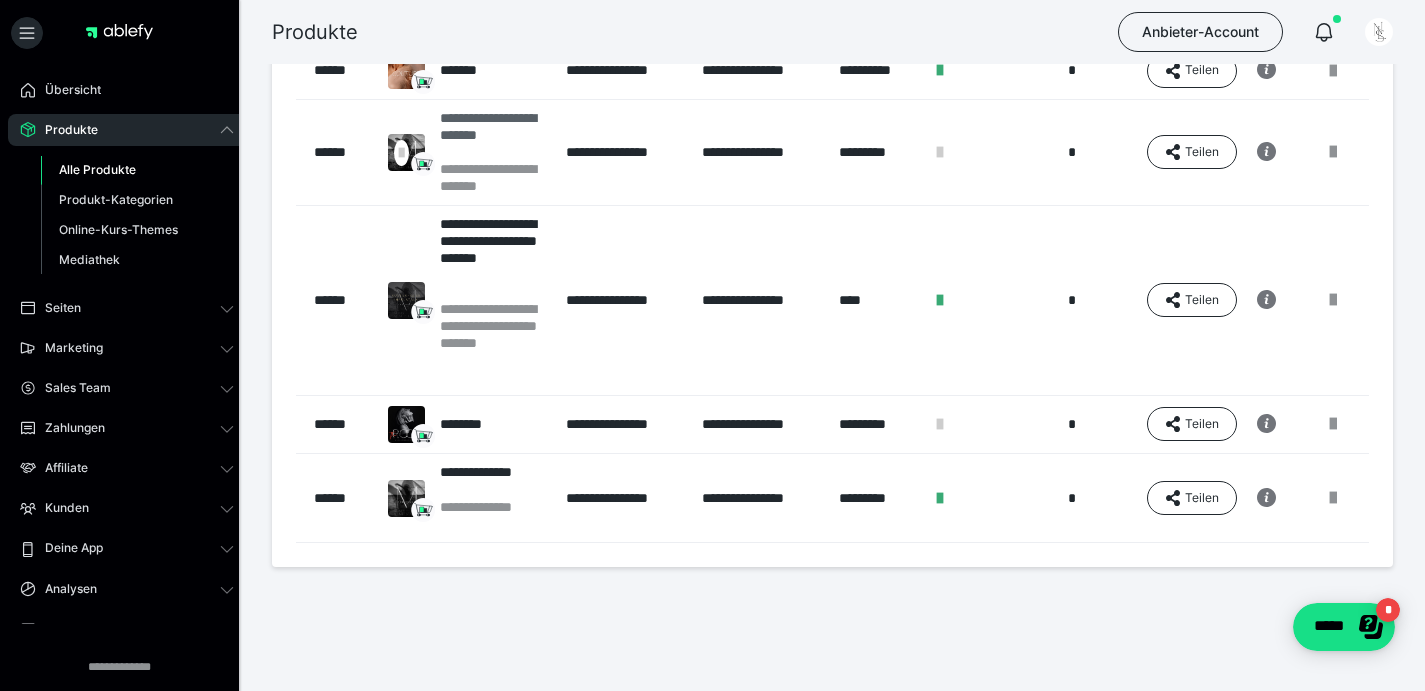 click on "**********" at bounding box center [492, 135] 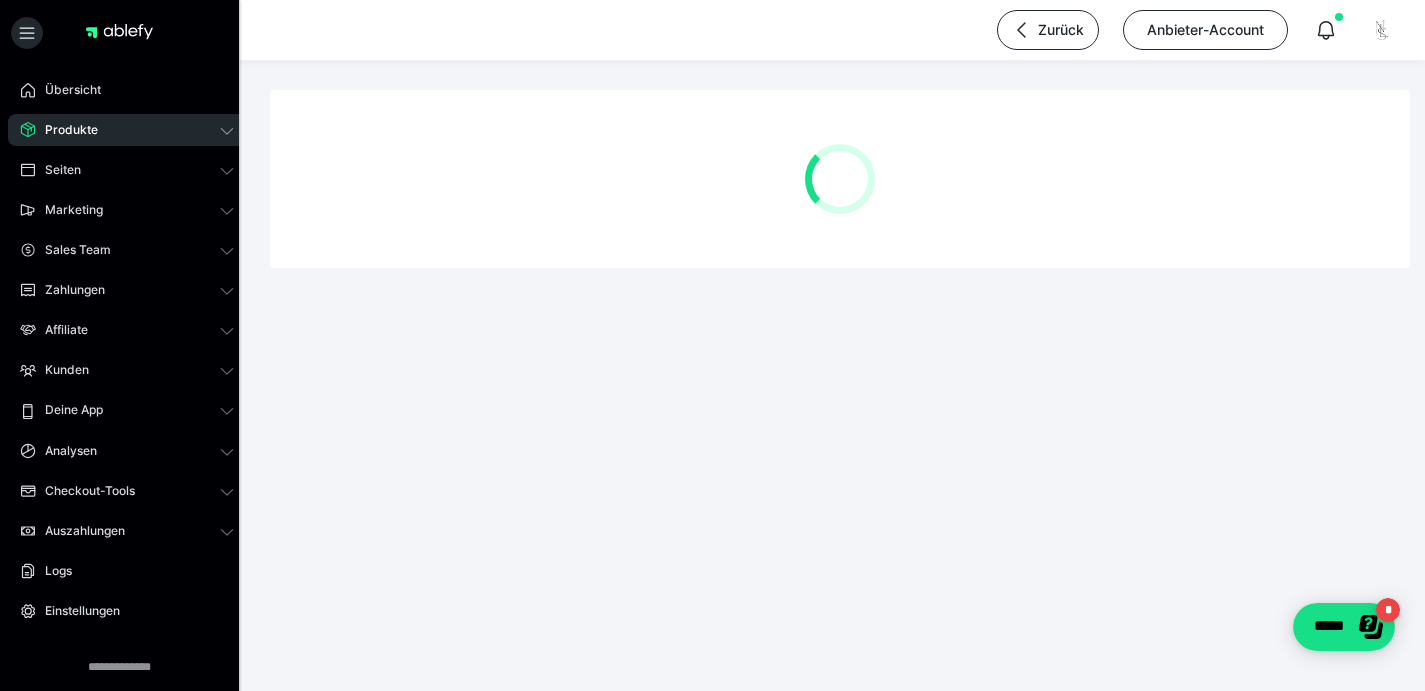 scroll, scrollTop: 0, scrollLeft: 0, axis: both 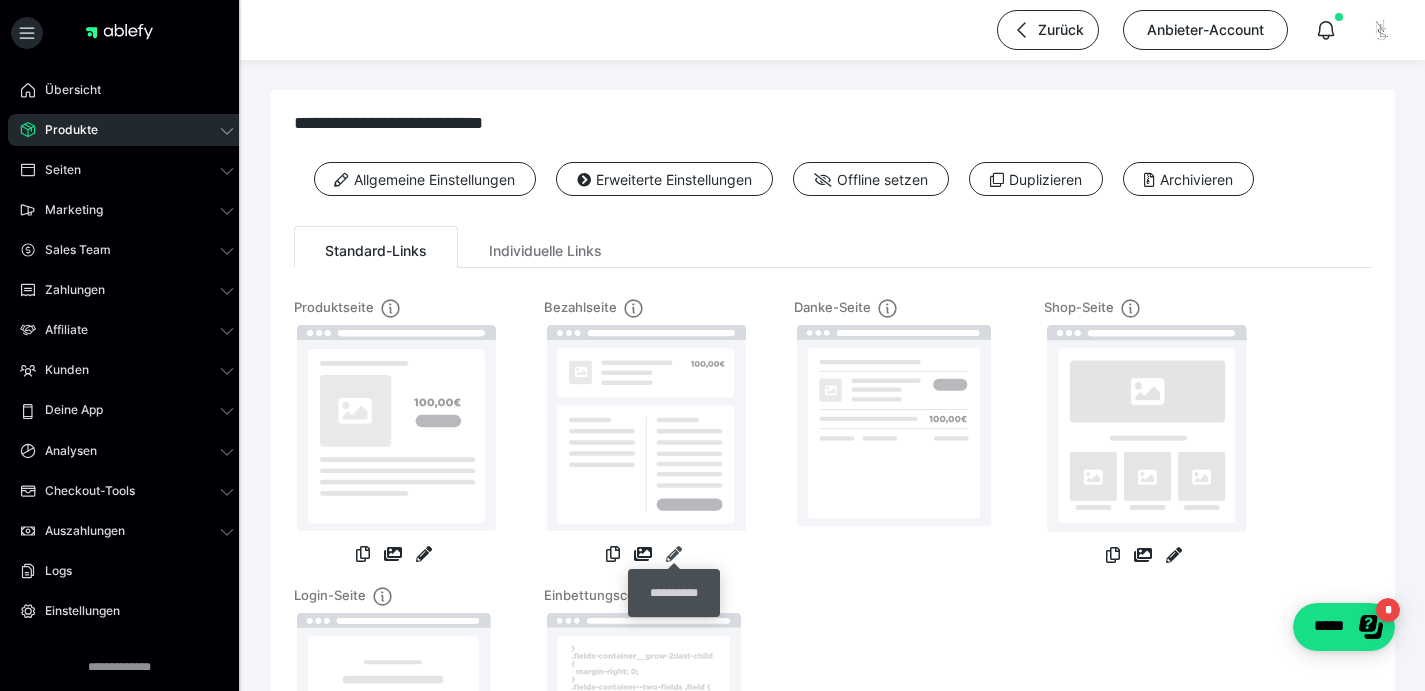 click at bounding box center [674, 554] 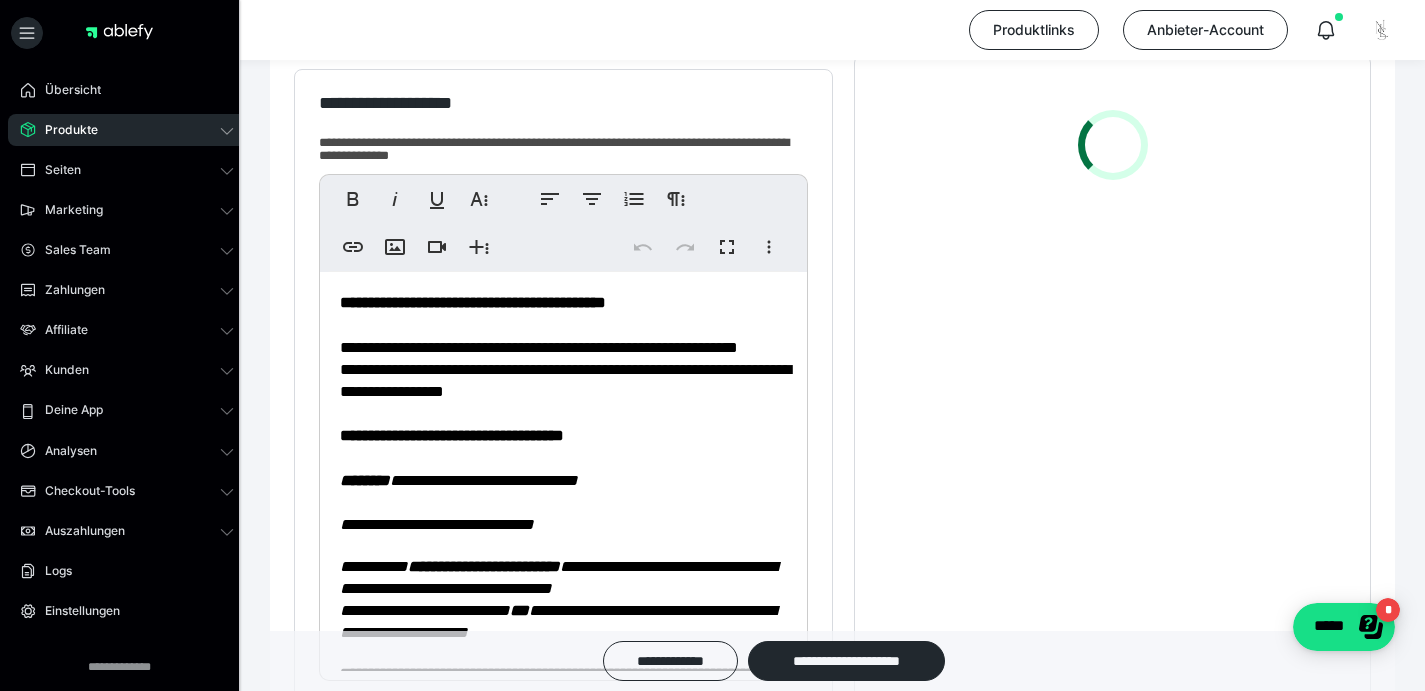 scroll, scrollTop: 477, scrollLeft: 0, axis: vertical 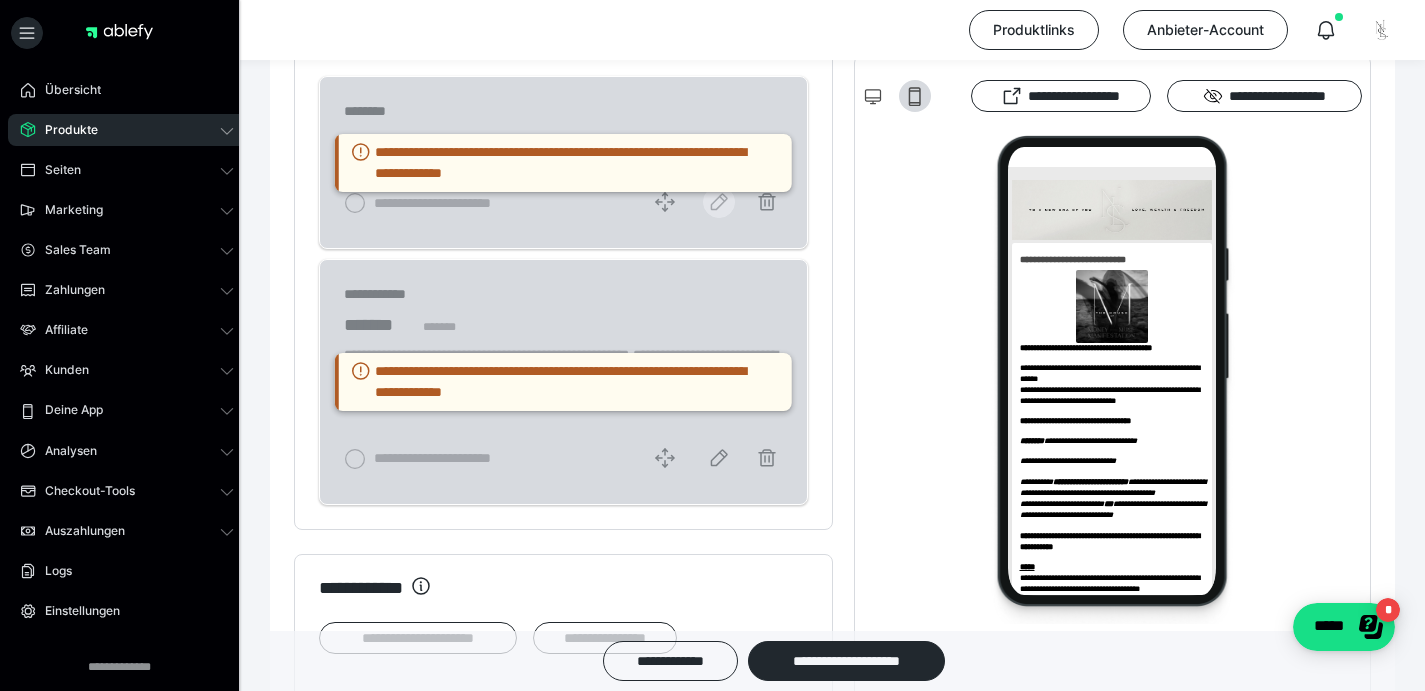 click 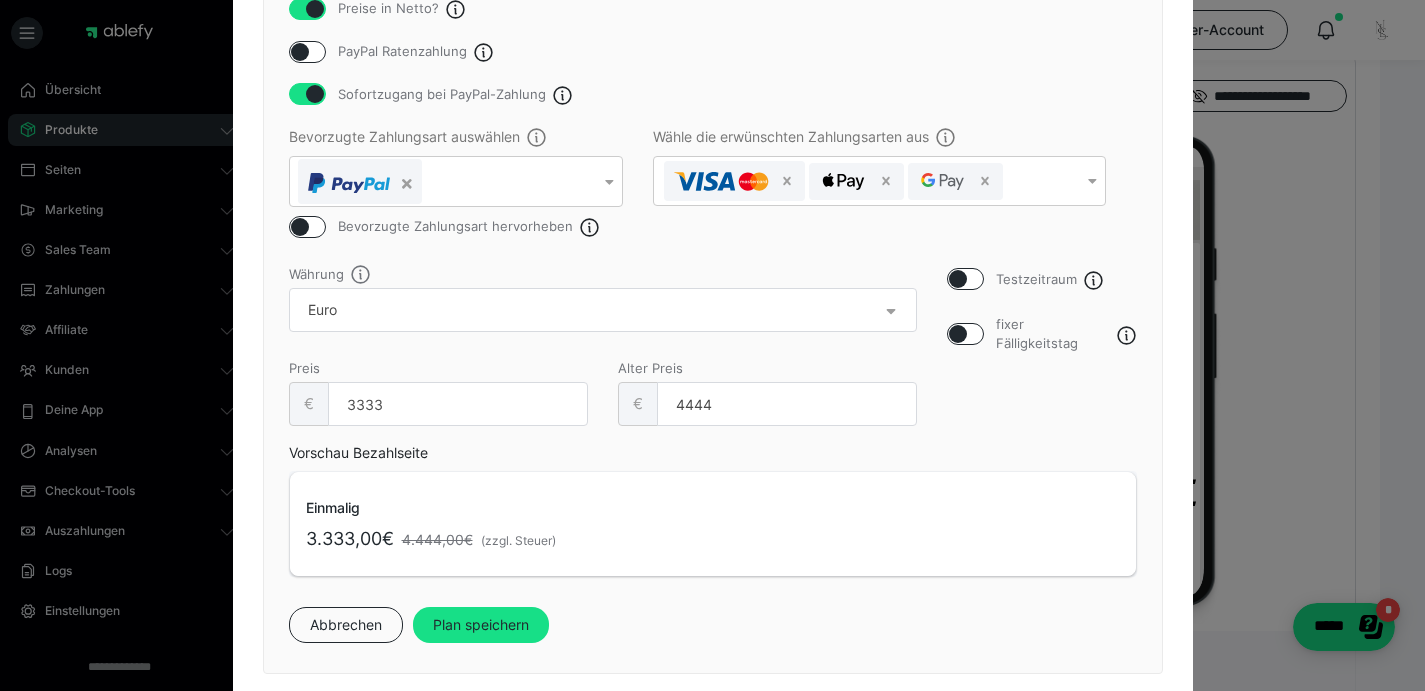 scroll, scrollTop: 517, scrollLeft: 0, axis: vertical 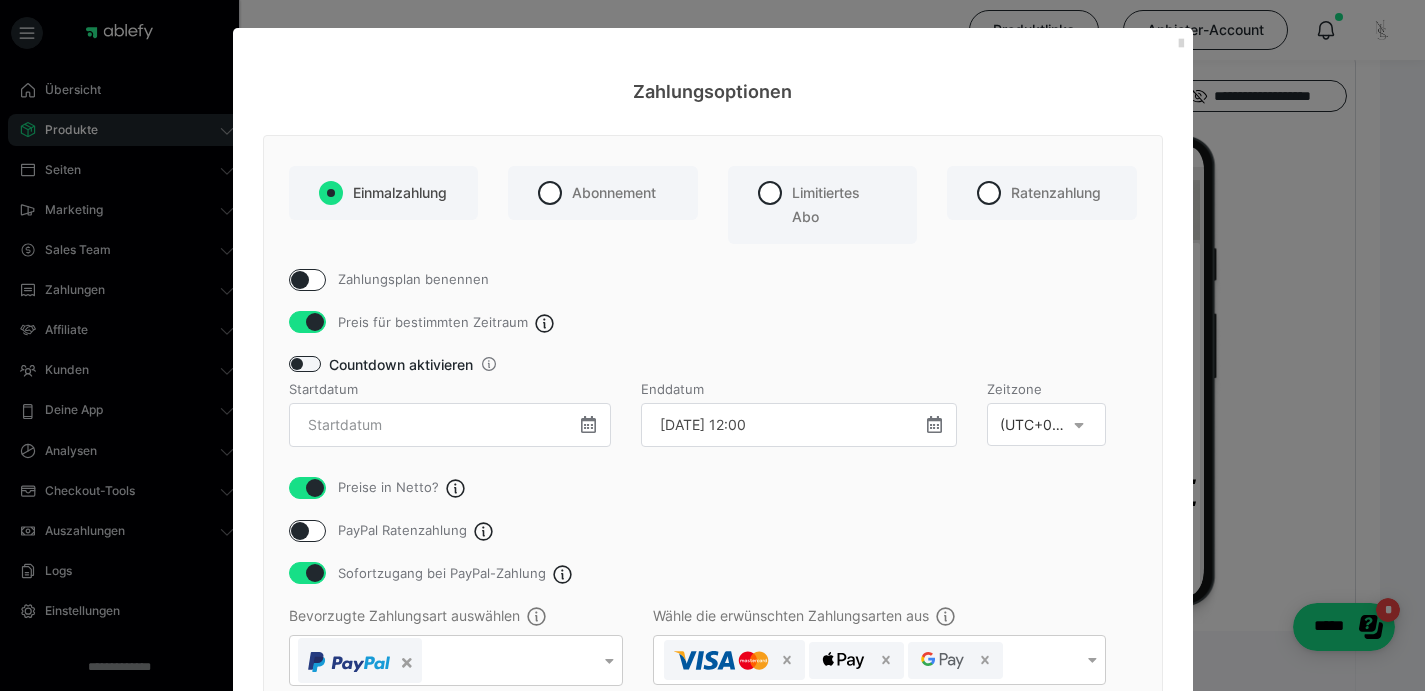 click at bounding box center (1181, 44) 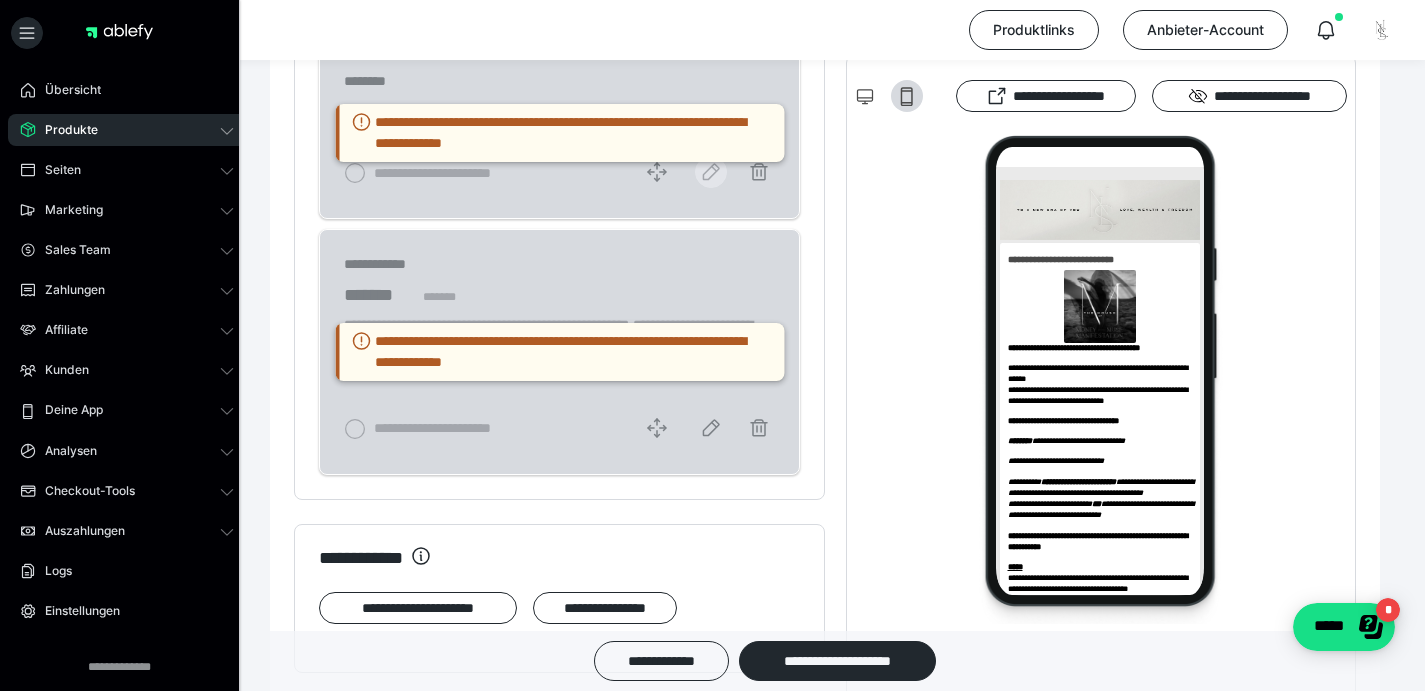 scroll, scrollTop: 742, scrollLeft: 0, axis: vertical 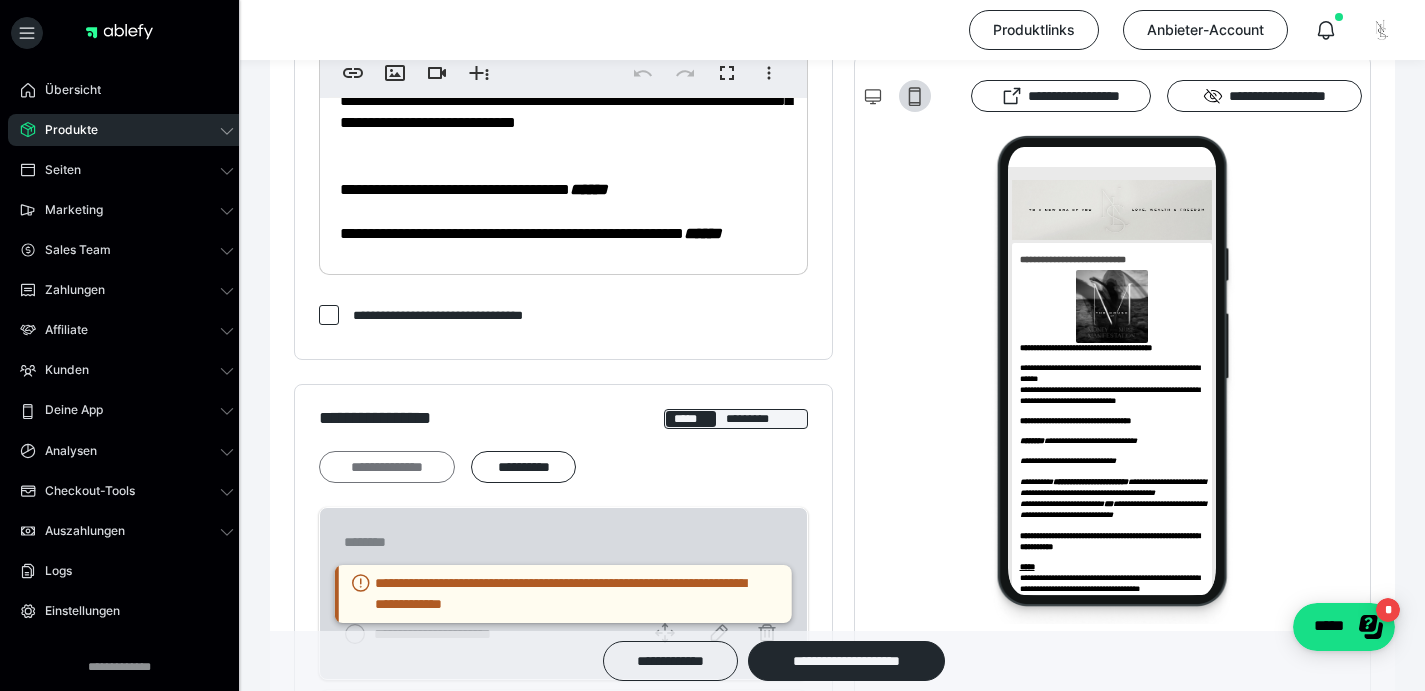 click on "**********" at bounding box center [387, 467] 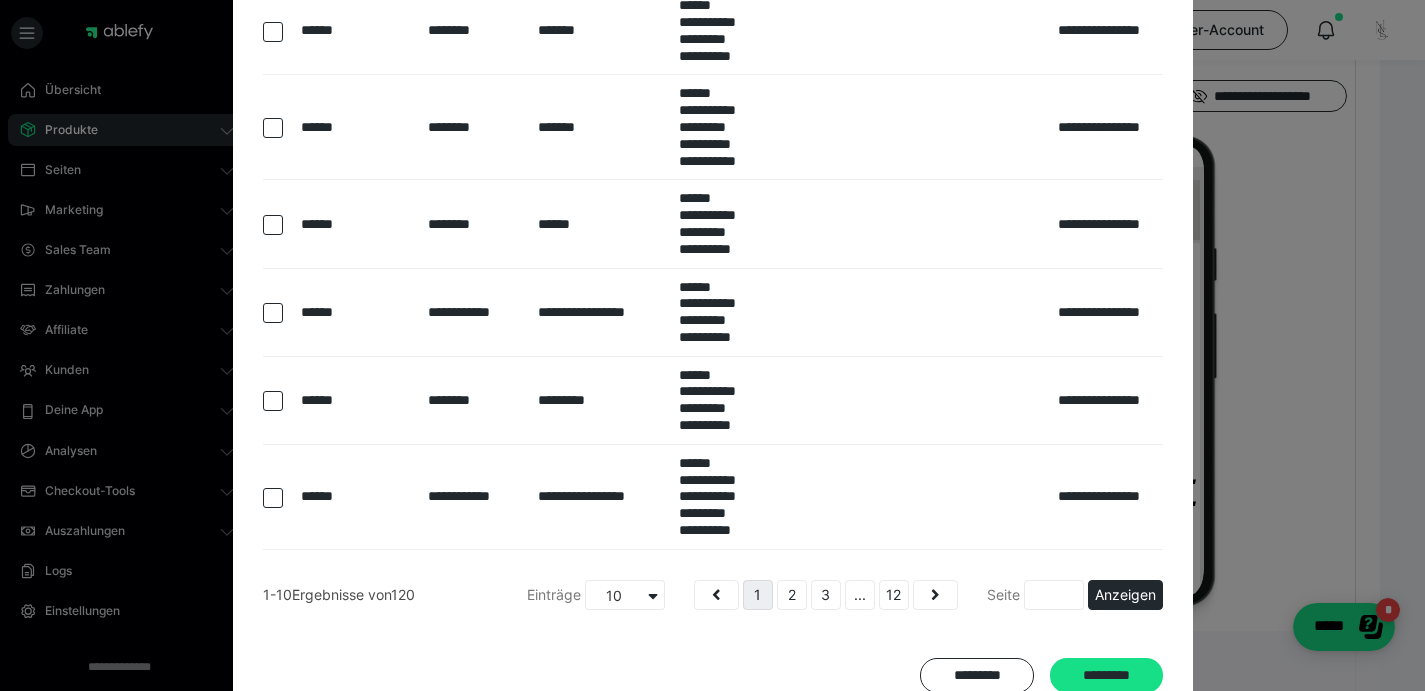 scroll, scrollTop: 649, scrollLeft: 0, axis: vertical 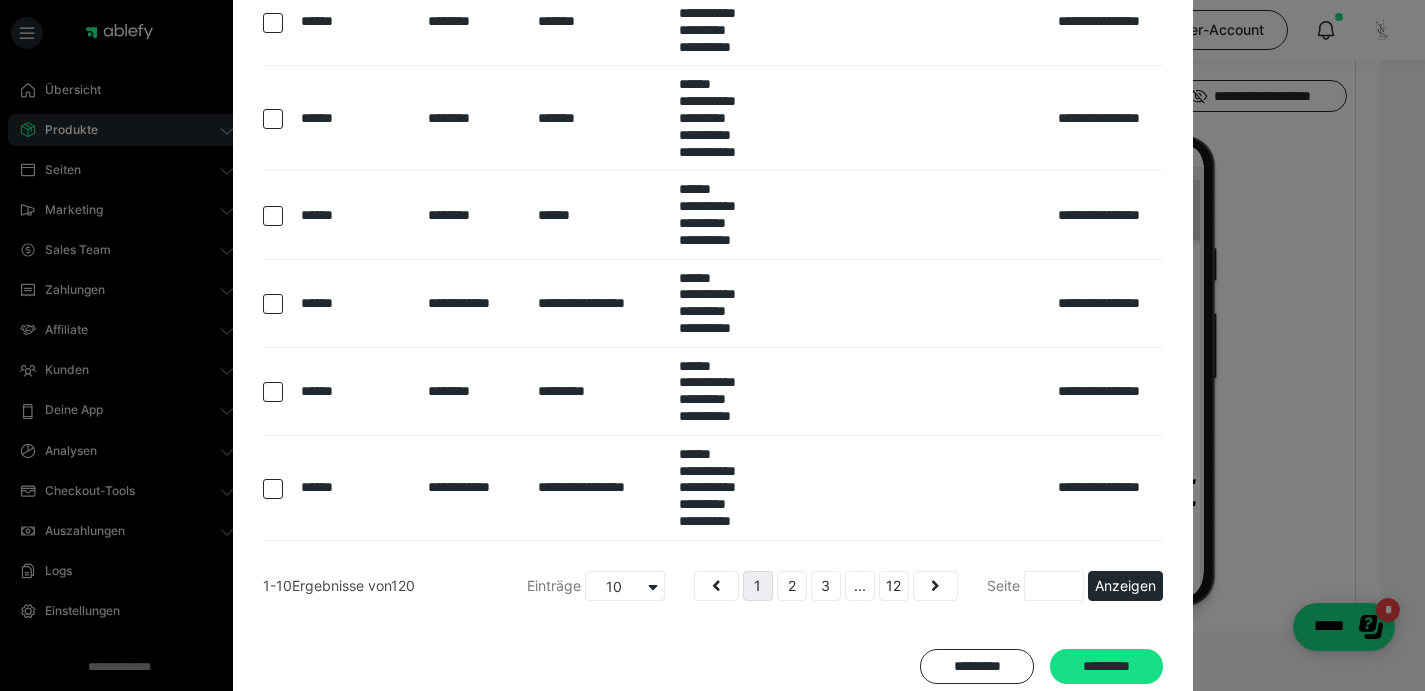 click at bounding box center (273, 392) 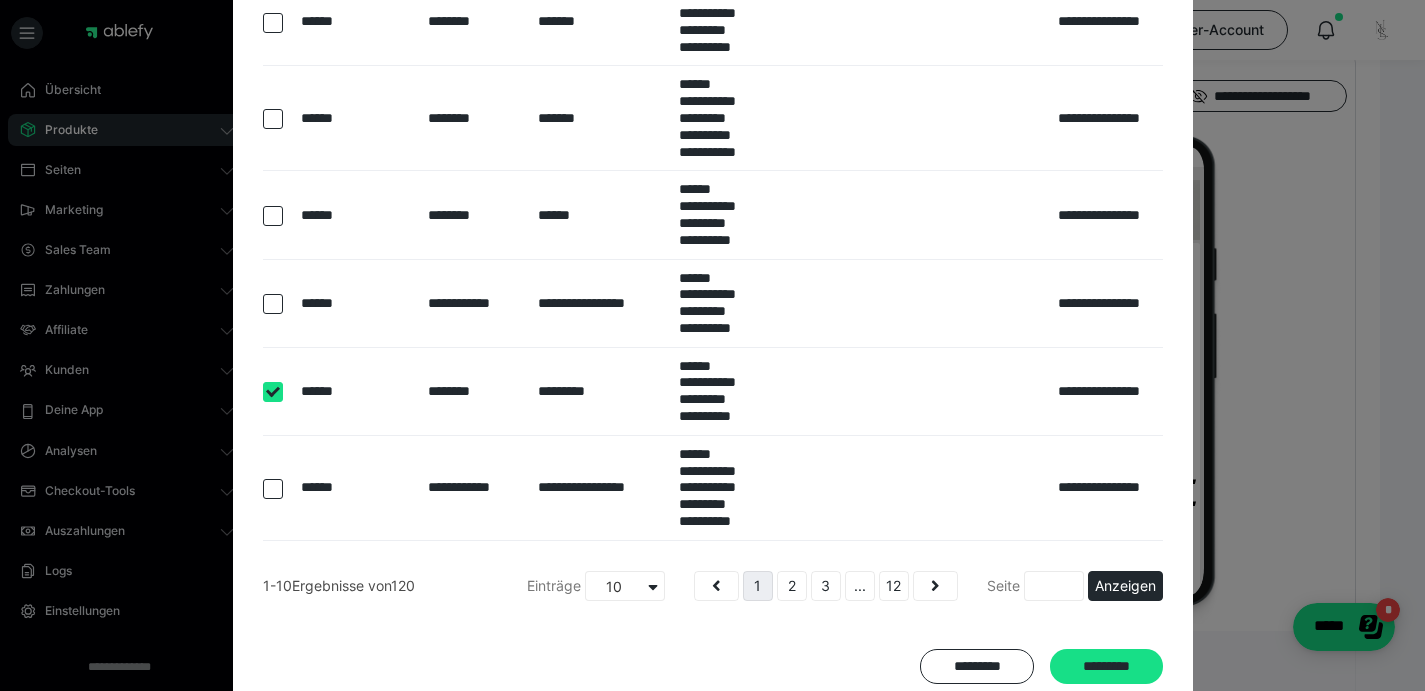 checkbox on "true" 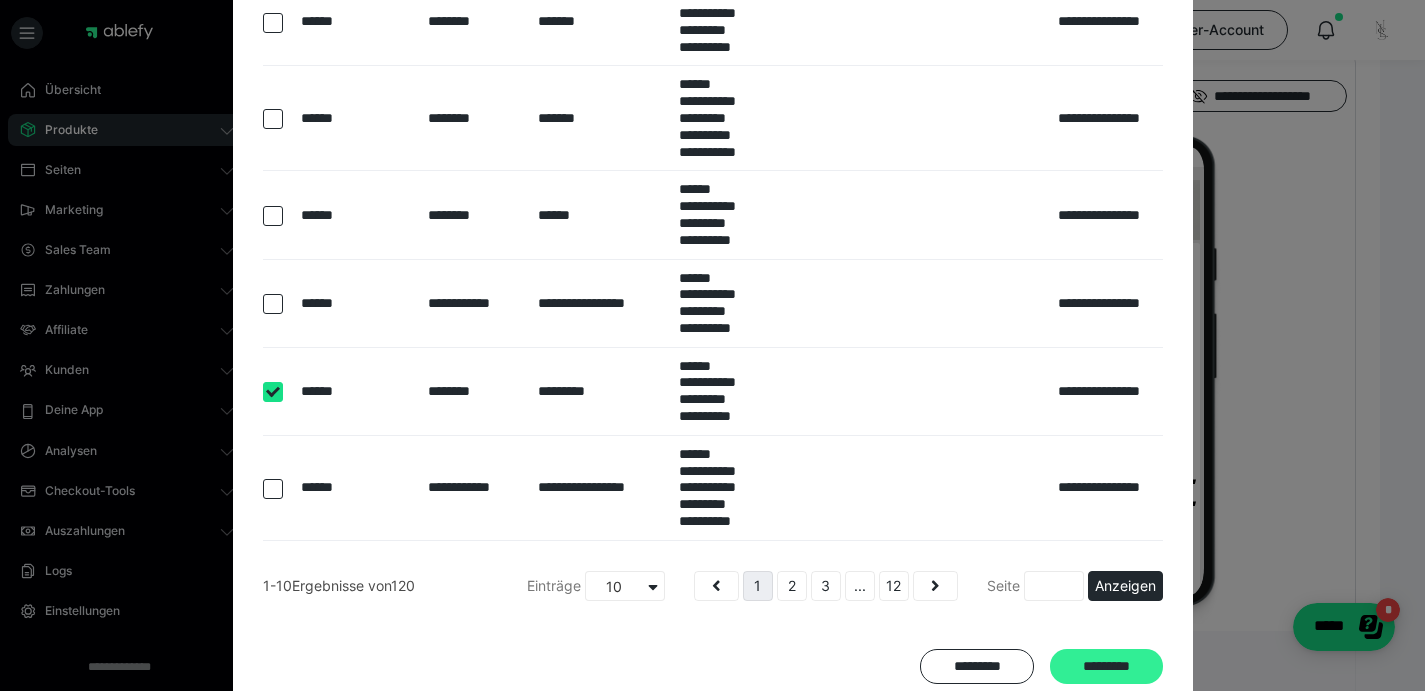 click on "*********" at bounding box center [1106, 667] 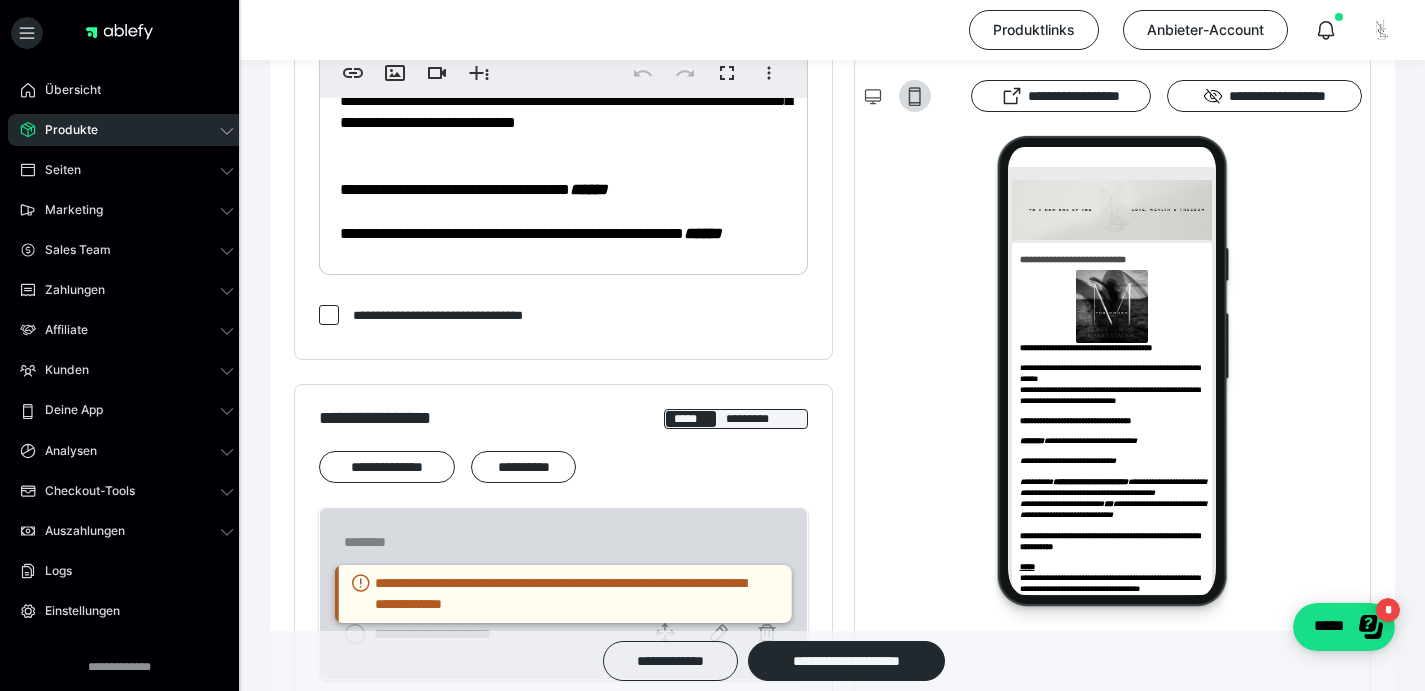 scroll, scrollTop: 742, scrollLeft: 0, axis: vertical 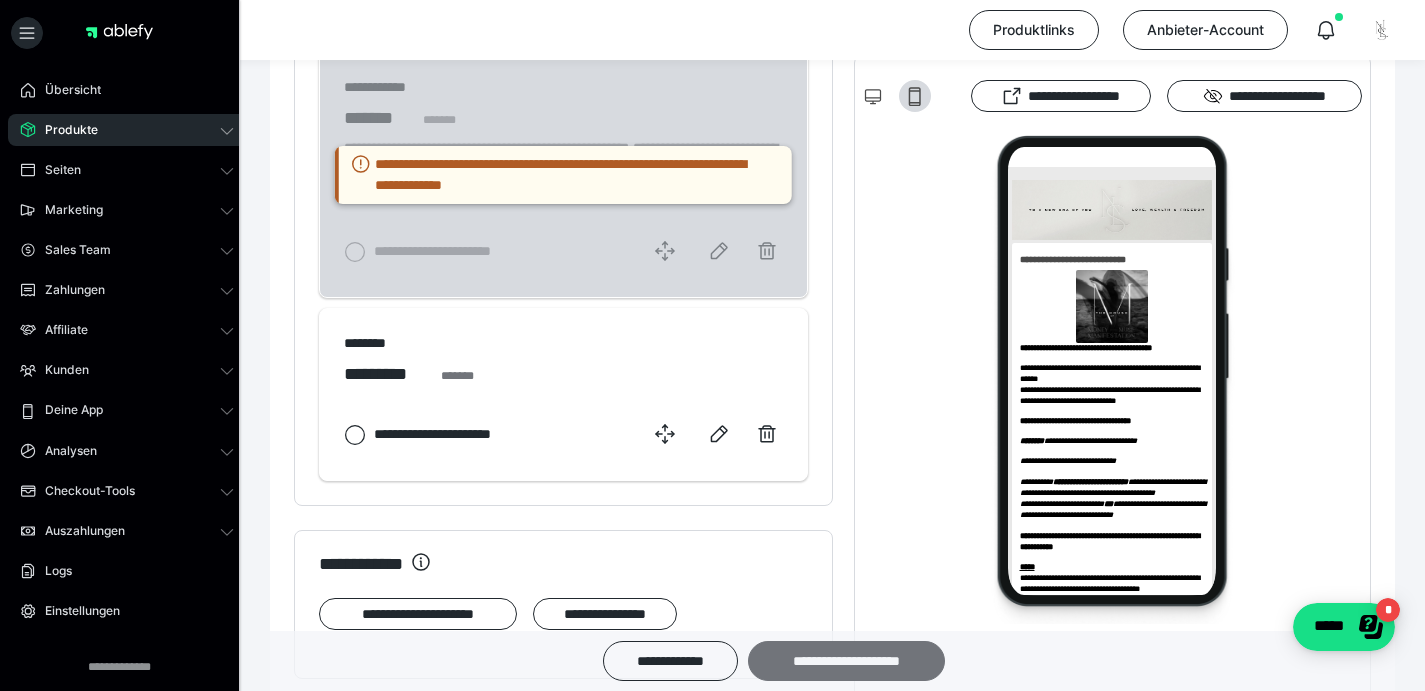 click on "**********" at bounding box center [846, 661] 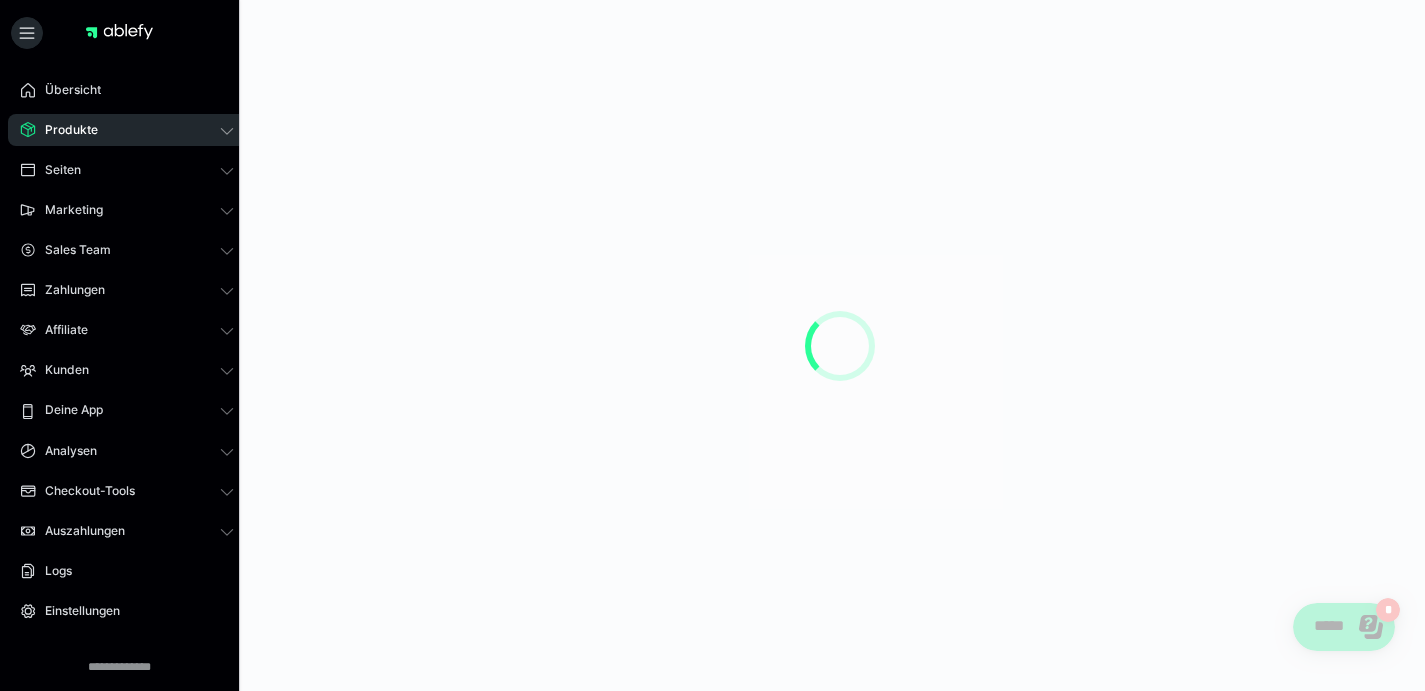 scroll, scrollTop: 0, scrollLeft: 0, axis: both 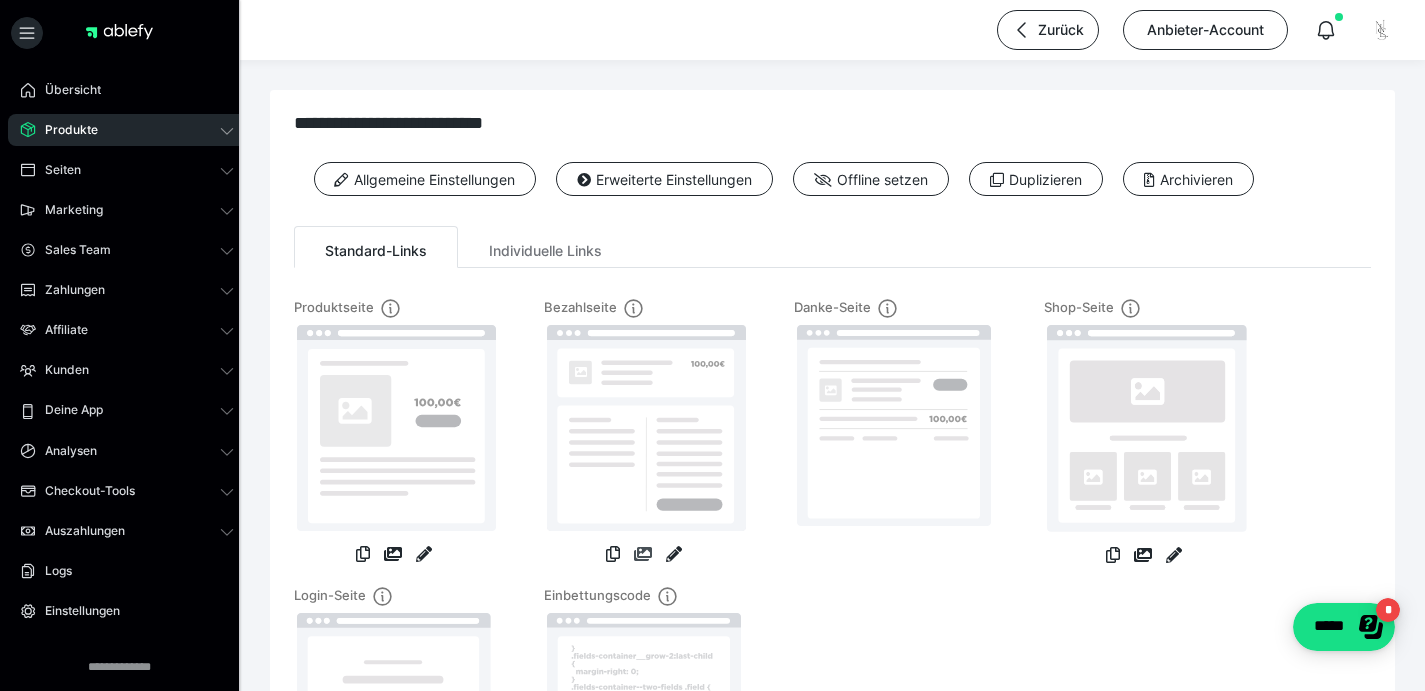 click at bounding box center (643, 554) 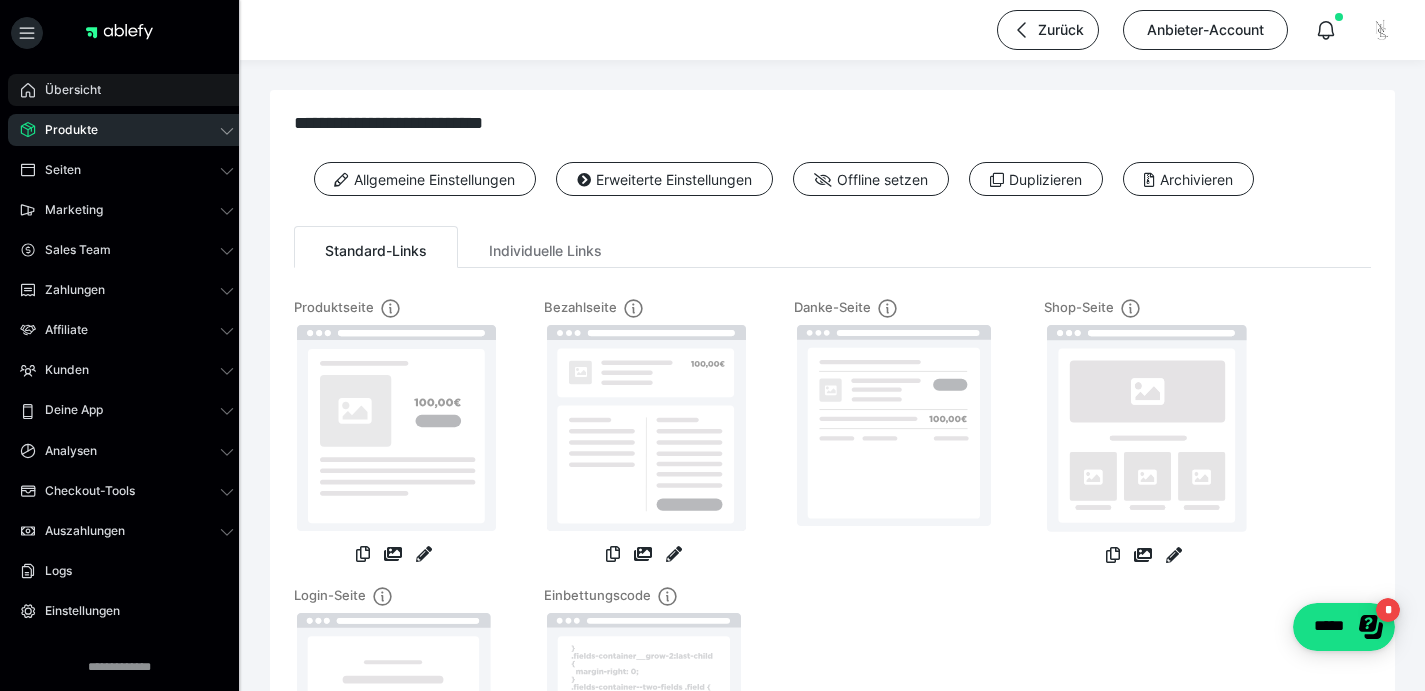 click on "Übersicht" at bounding box center (127, 90) 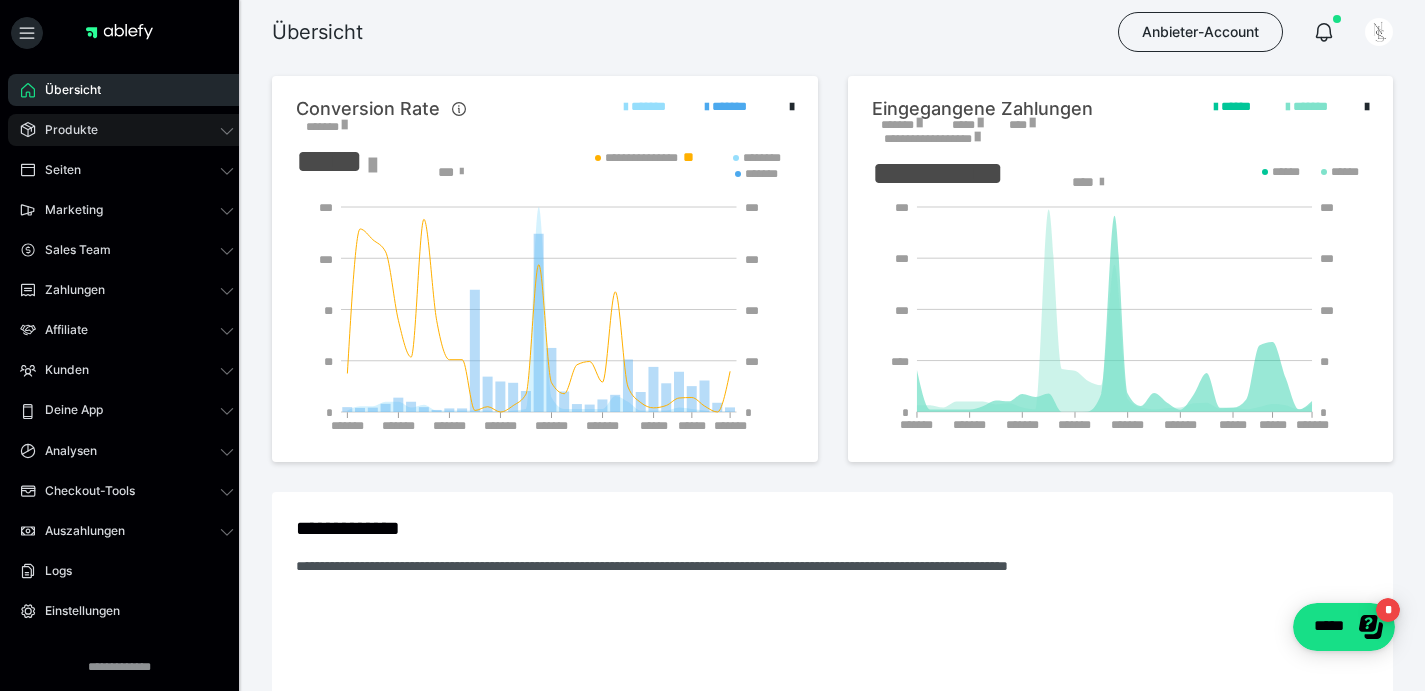 click on "Produkte" at bounding box center (127, 130) 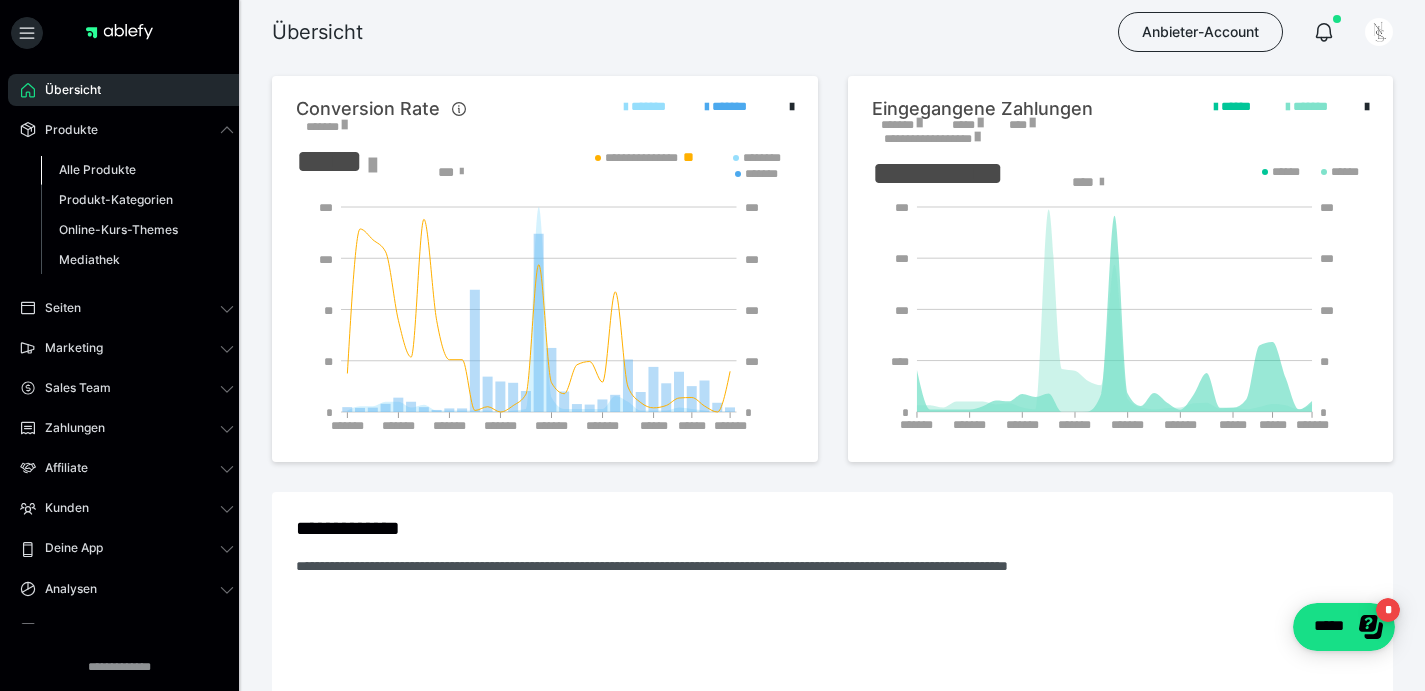 click on "Alle Produkte" at bounding box center [137, 170] 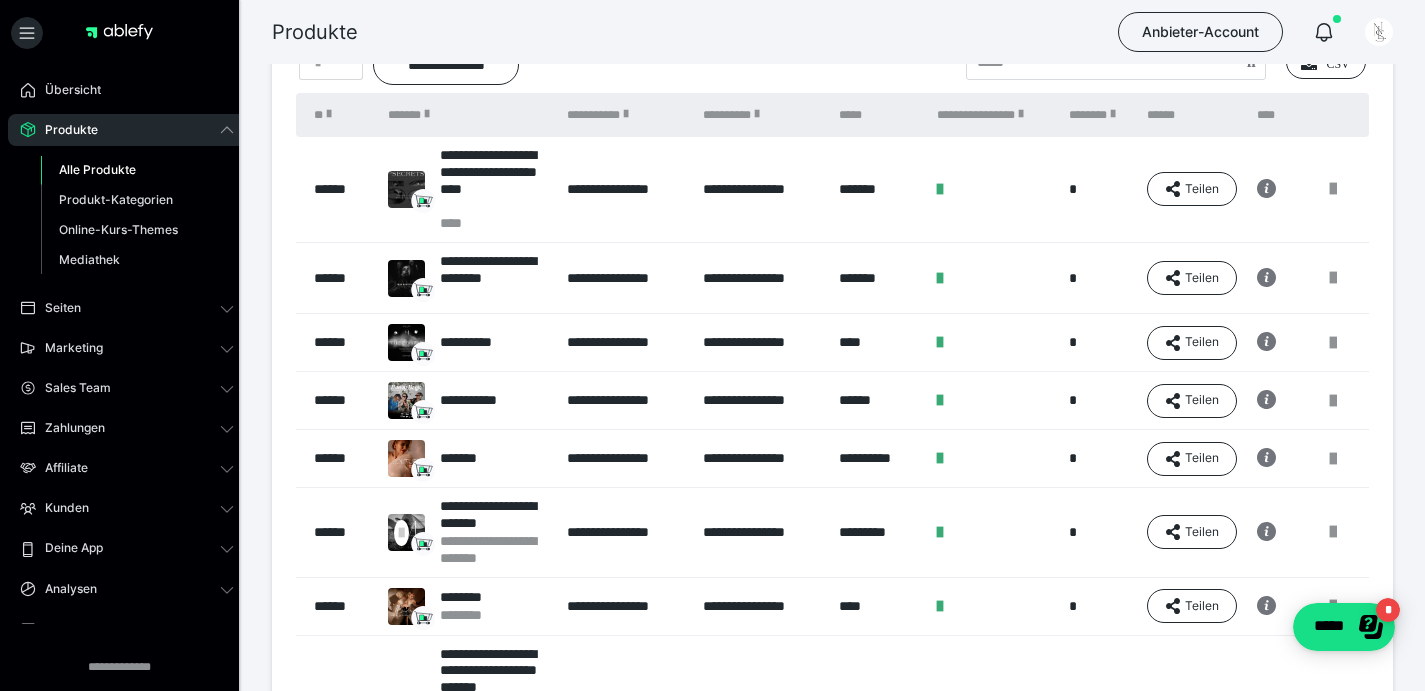 scroll, scrollTop: 111, scrollLeft: 0, axis: vertical 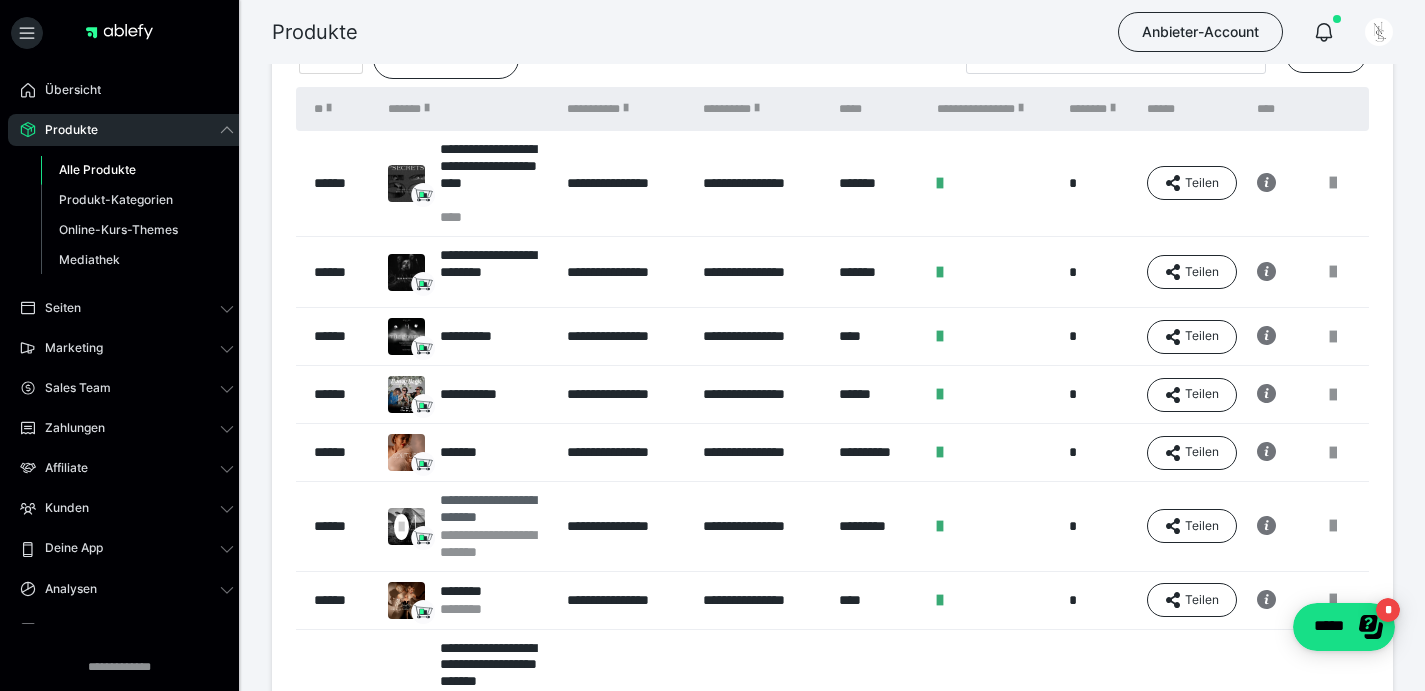 click on "**********" at bounding box center (493, 509) 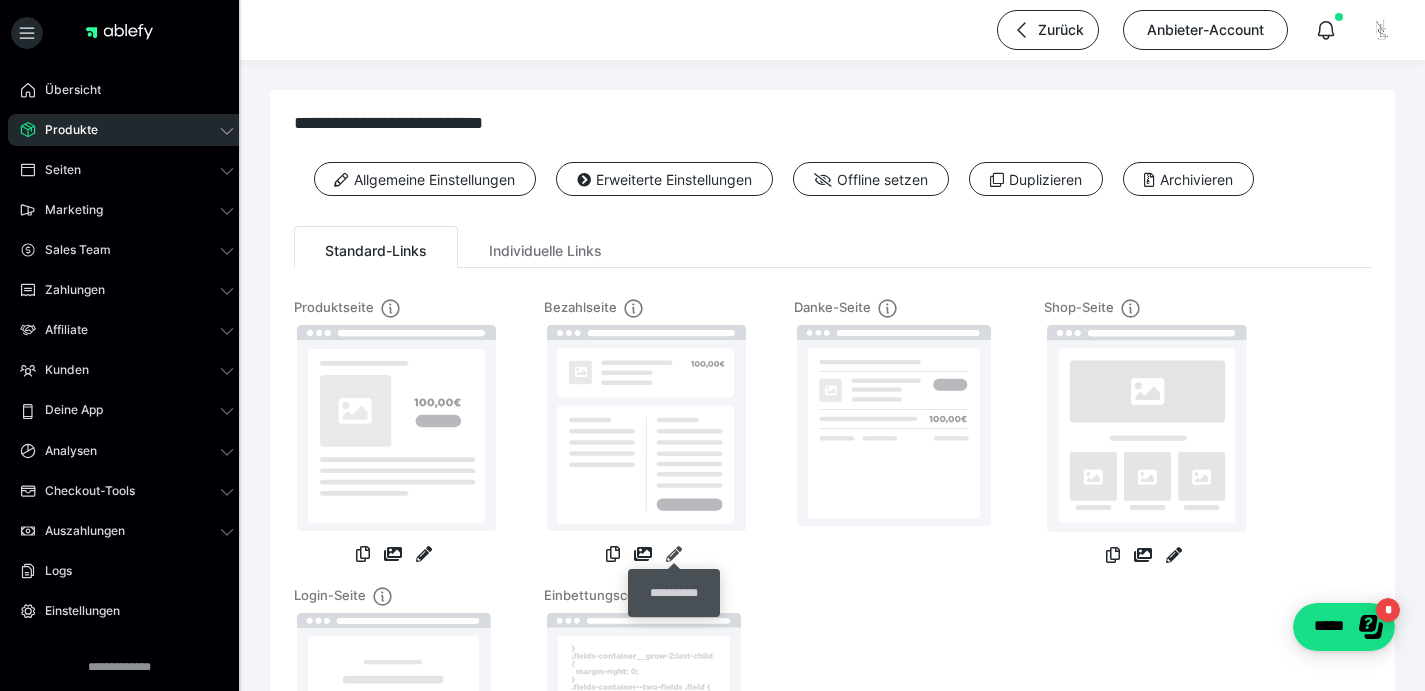 click at bounding box center [674, 554] 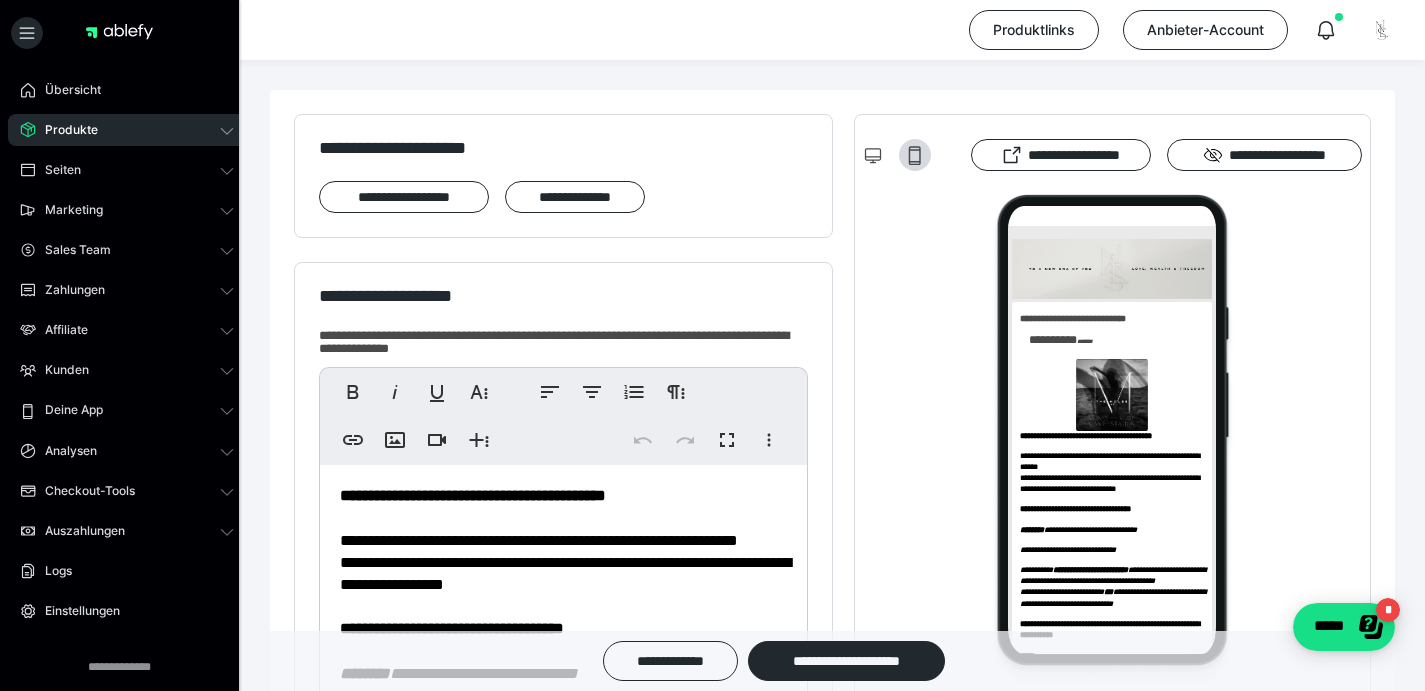 scroll, scrollTop: 420, scrollLeft: 0, axis: vertical 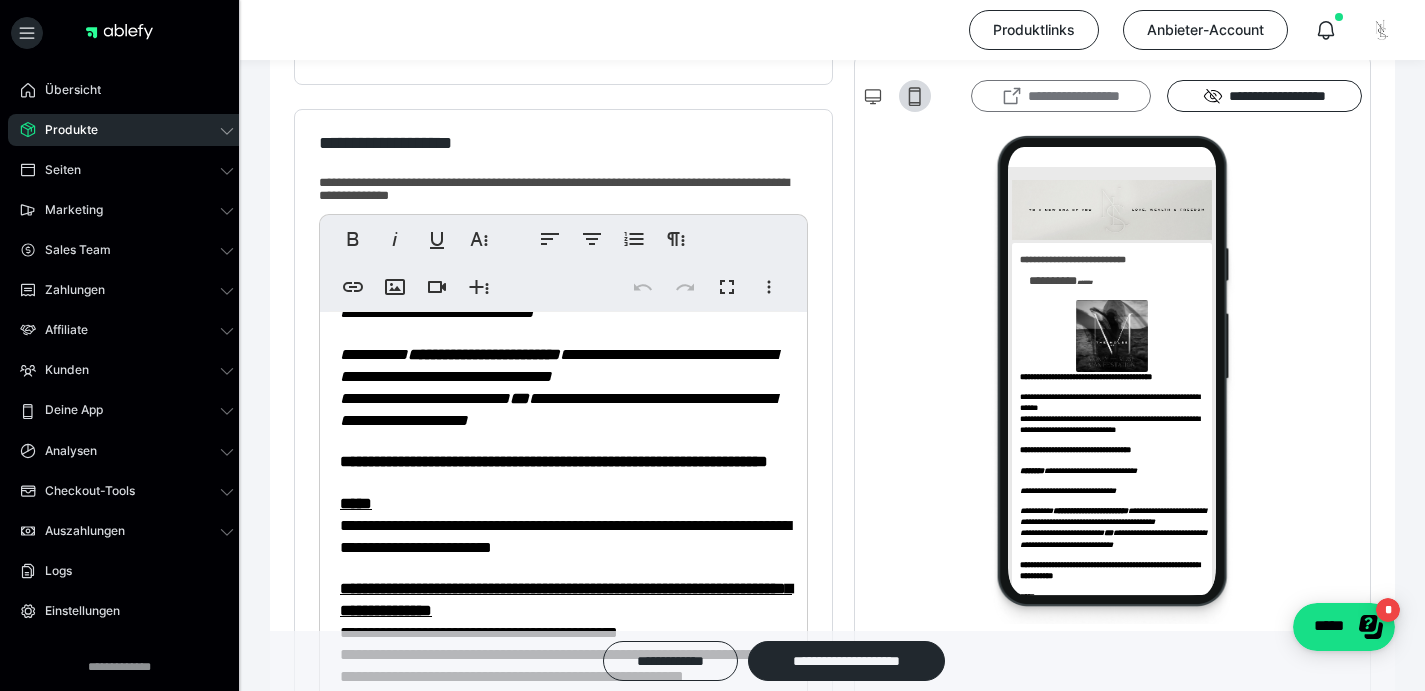 click on "**********" at bounding box center (1061, 96) 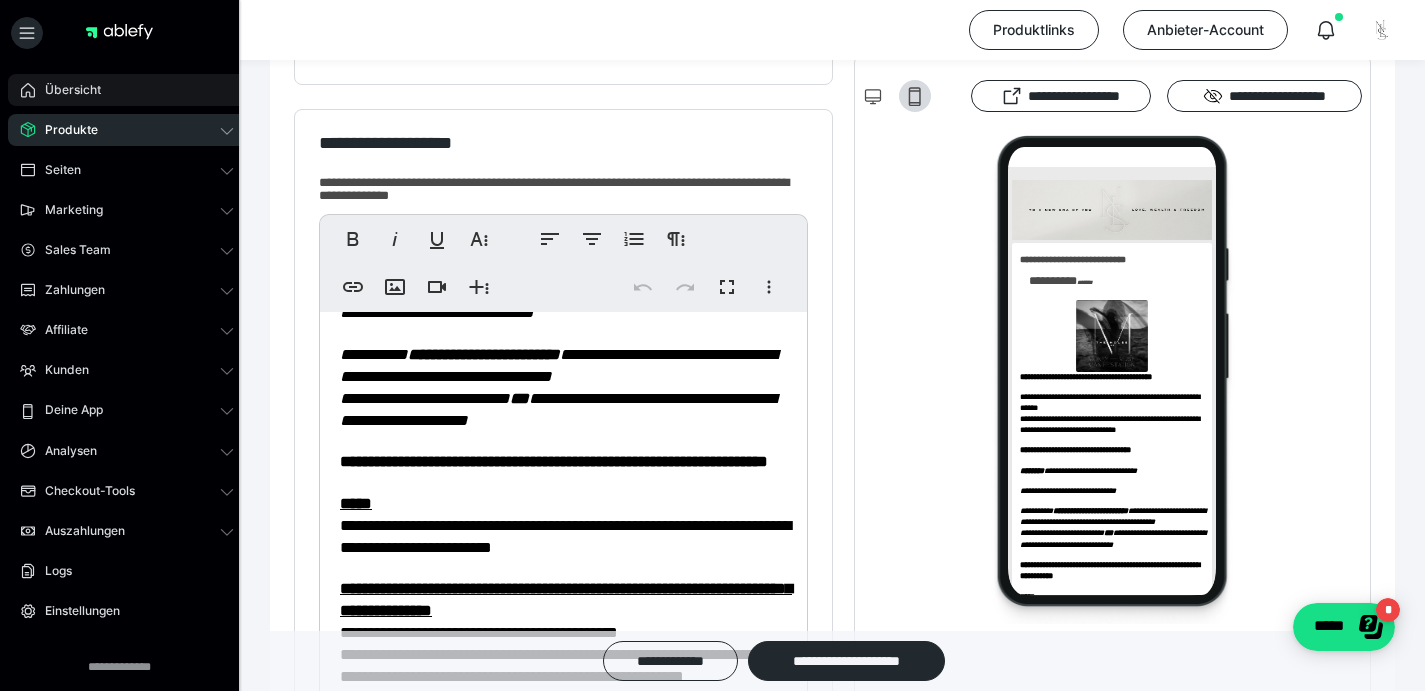 click on "Übersicht" at bounding box center (66, 90) 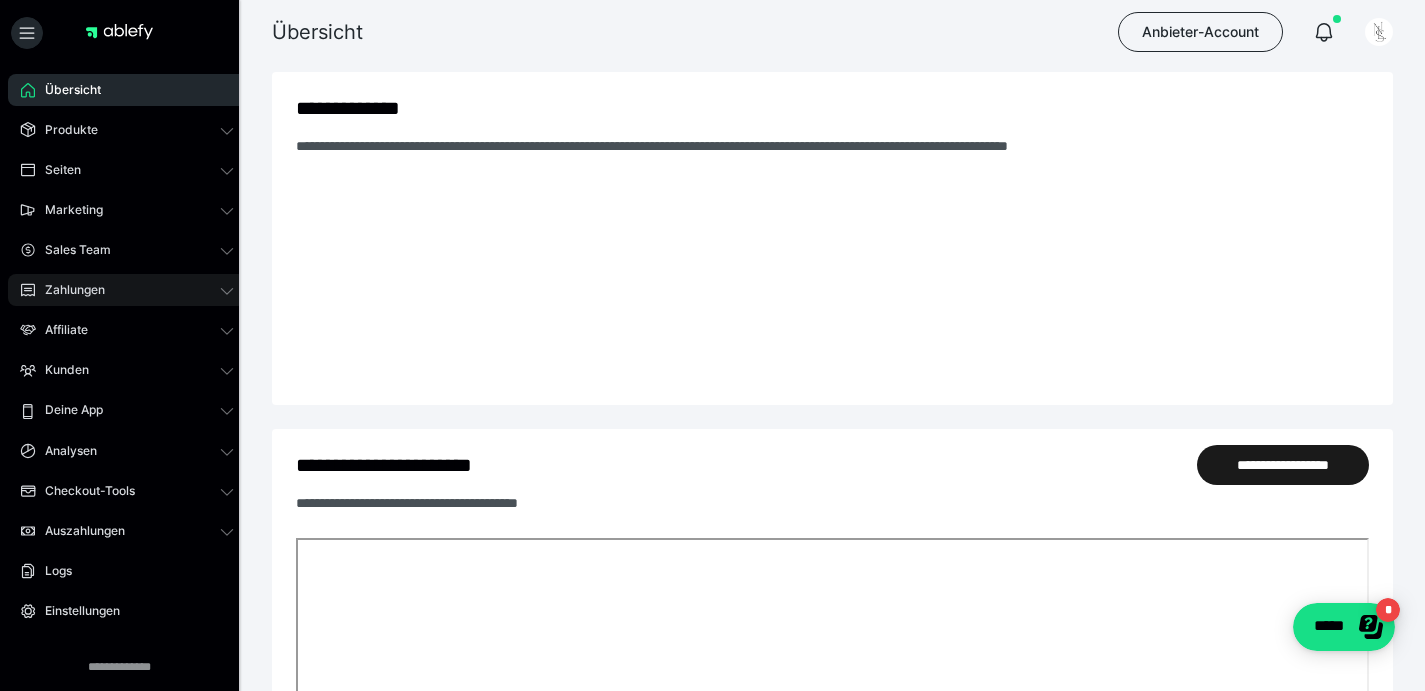 click on "Zahlungen" at bounding box center (68, 290) 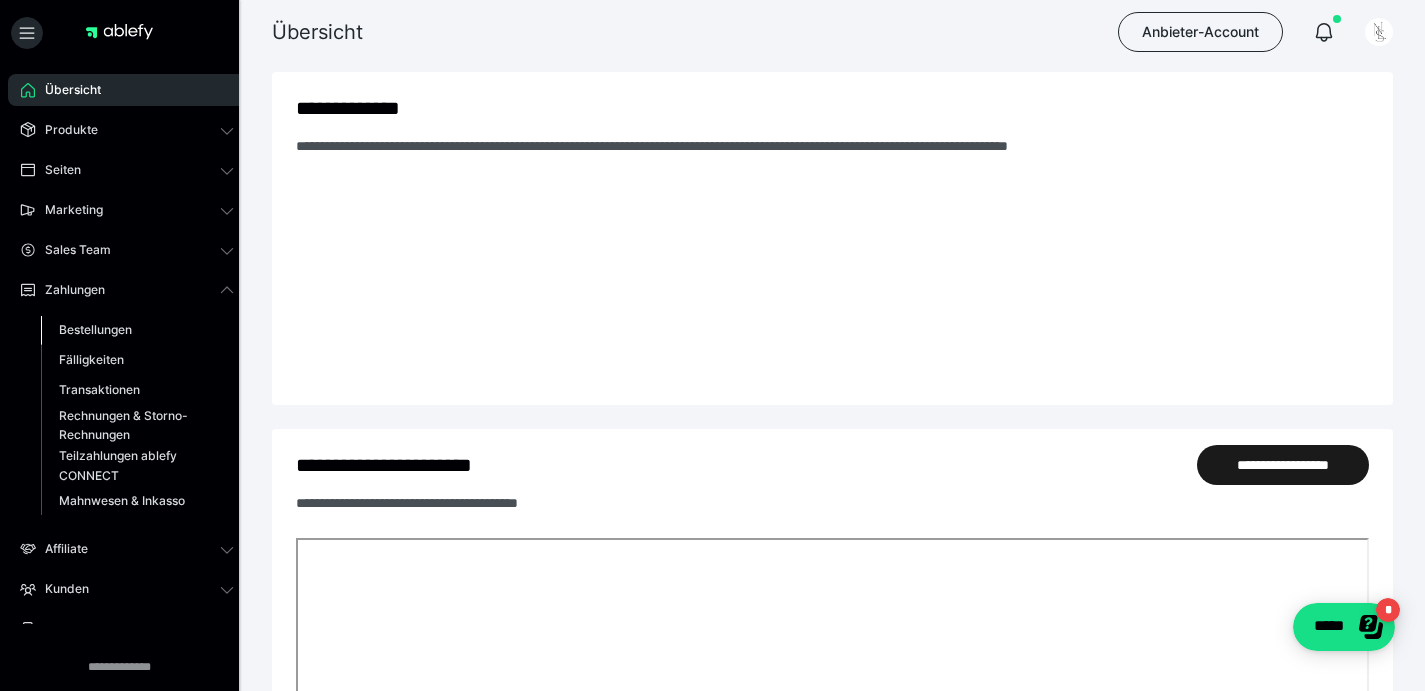 click on "Bestellungen" at bounding box center [95, 329] 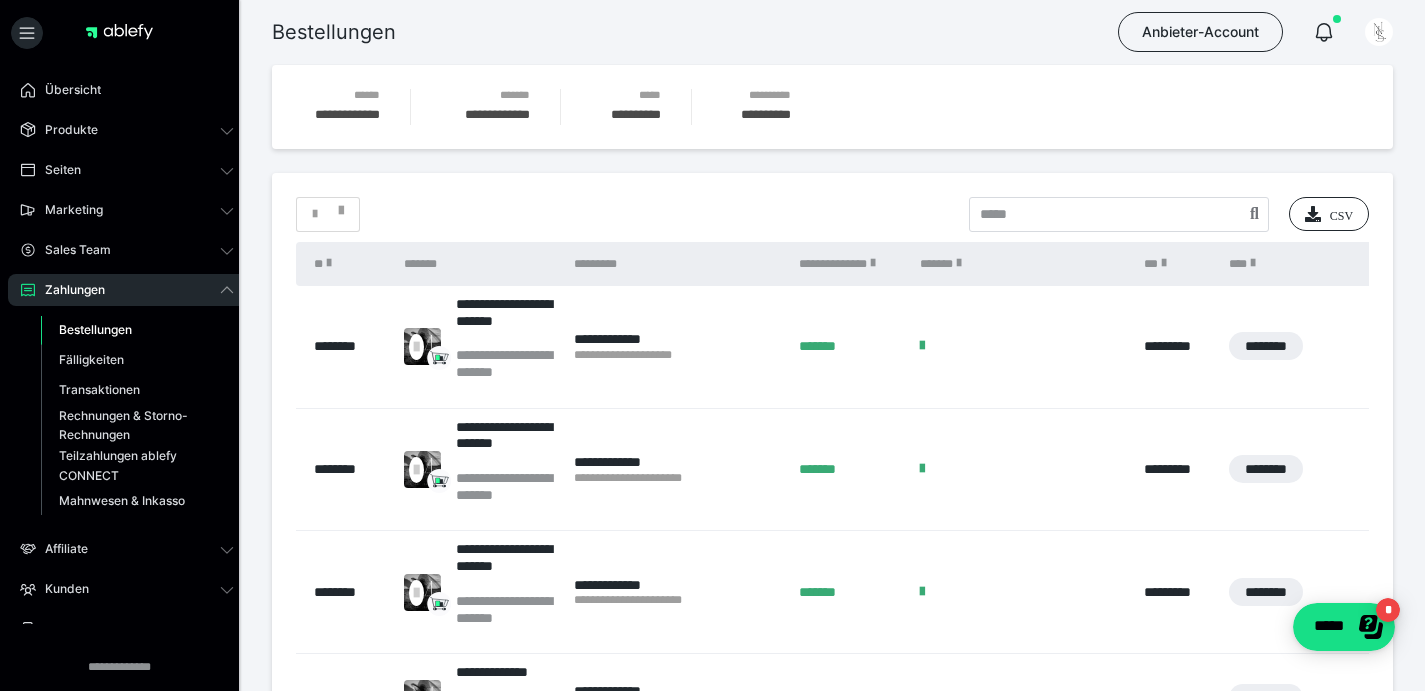 scroll, scrollTop: 228, scrollLeft: 0, axis: vertical 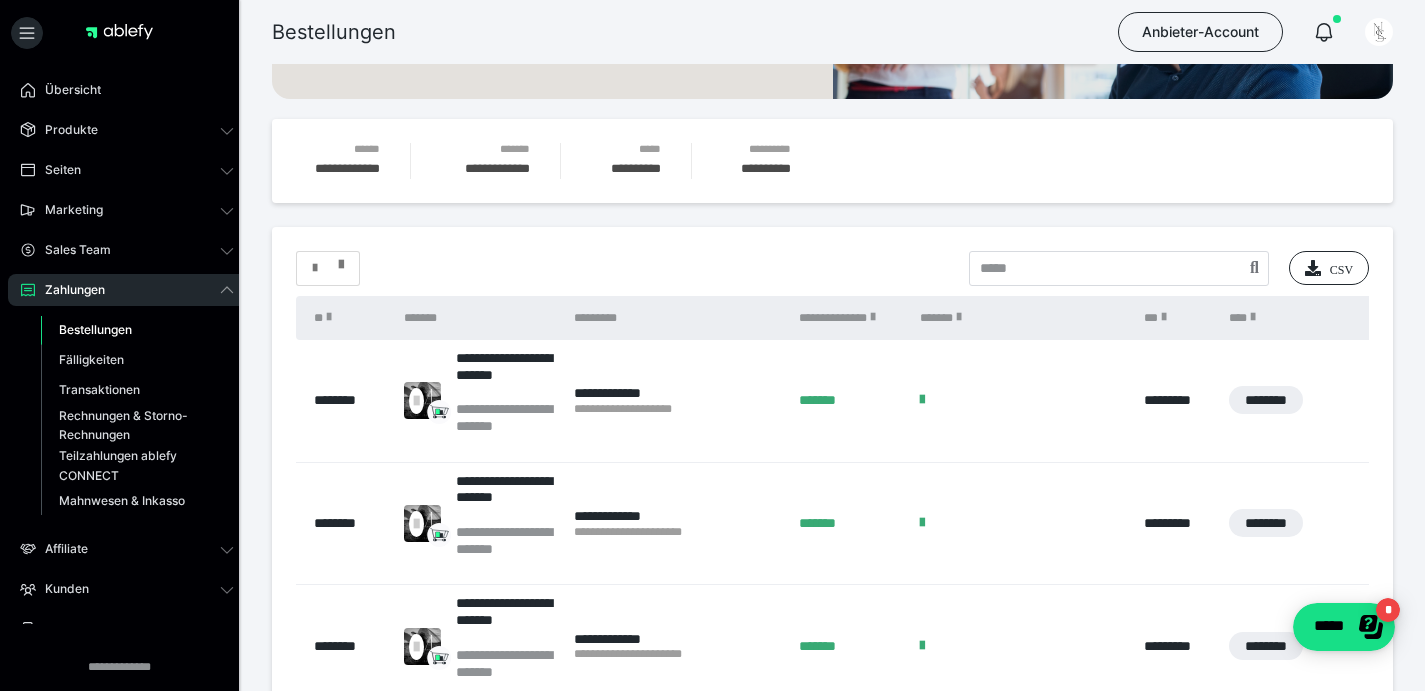click at bounding box center (328, 268) 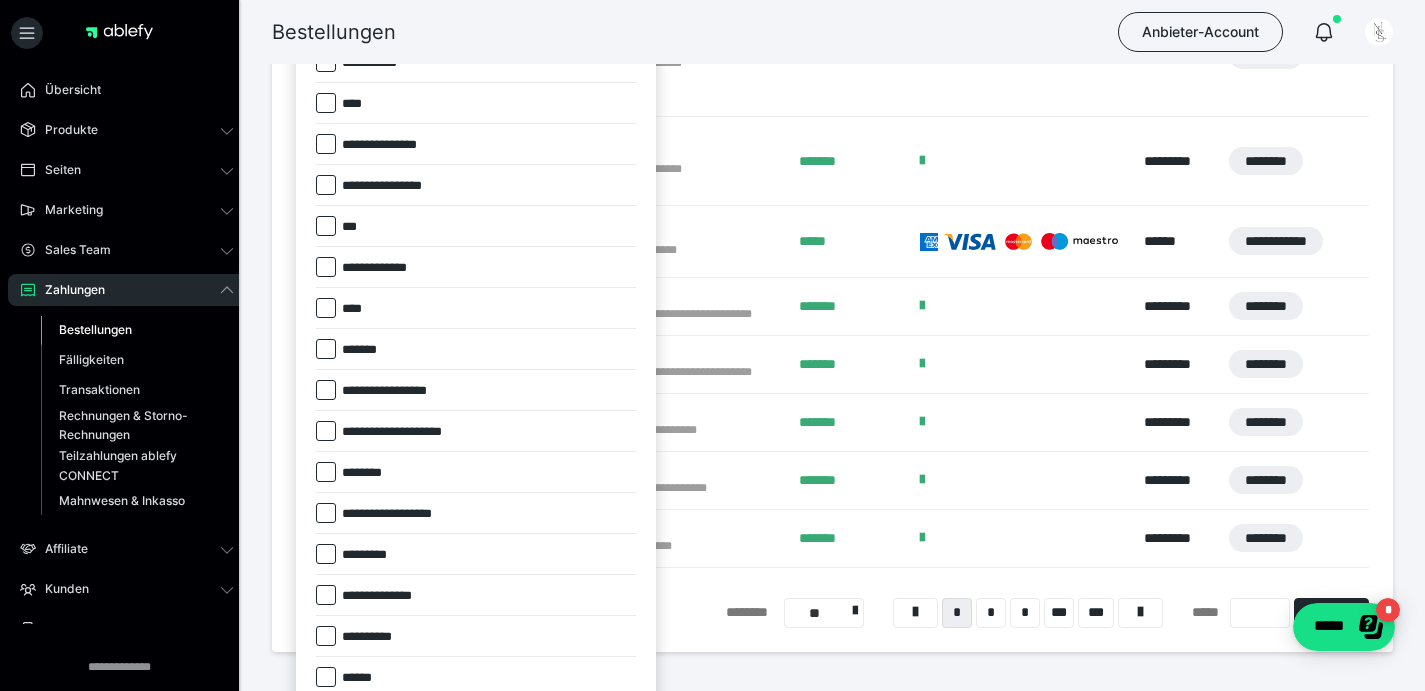 scroll, scrollTop: 811, scrollLeft: 0, axis: vertical 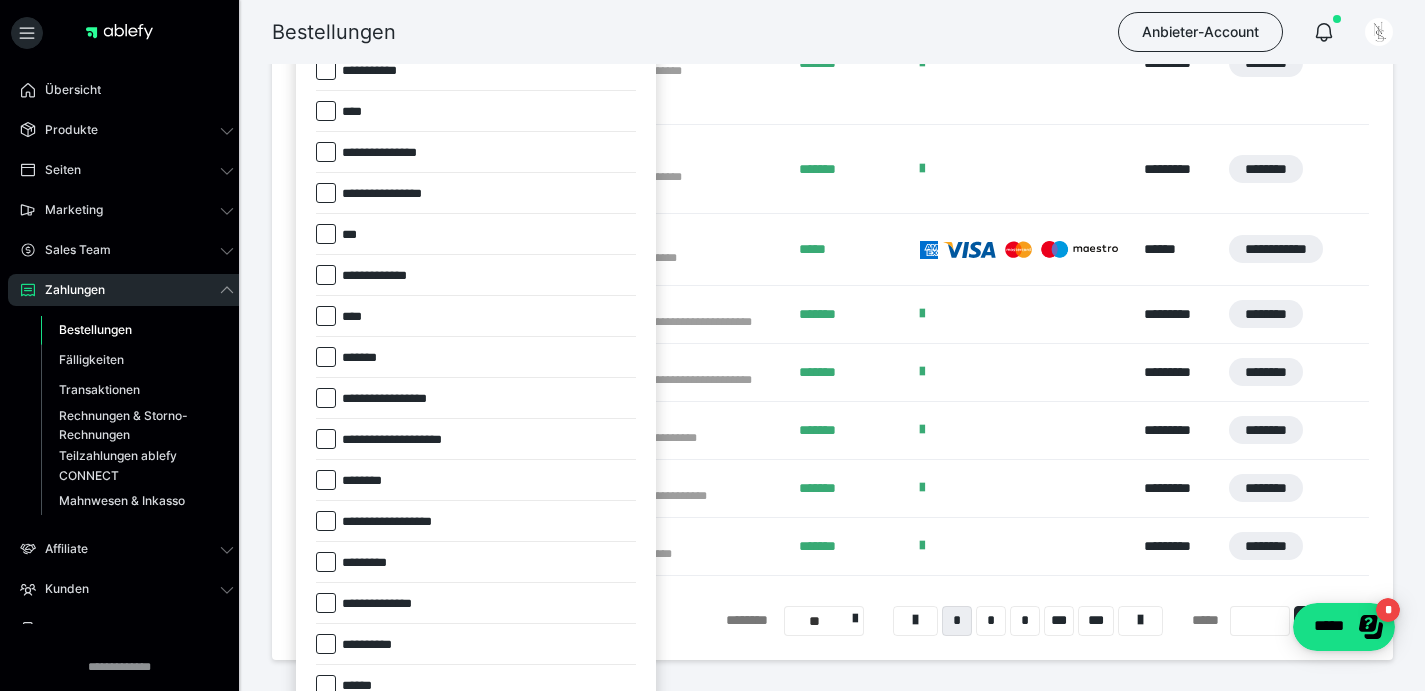 click at bounding box center [326, 357] 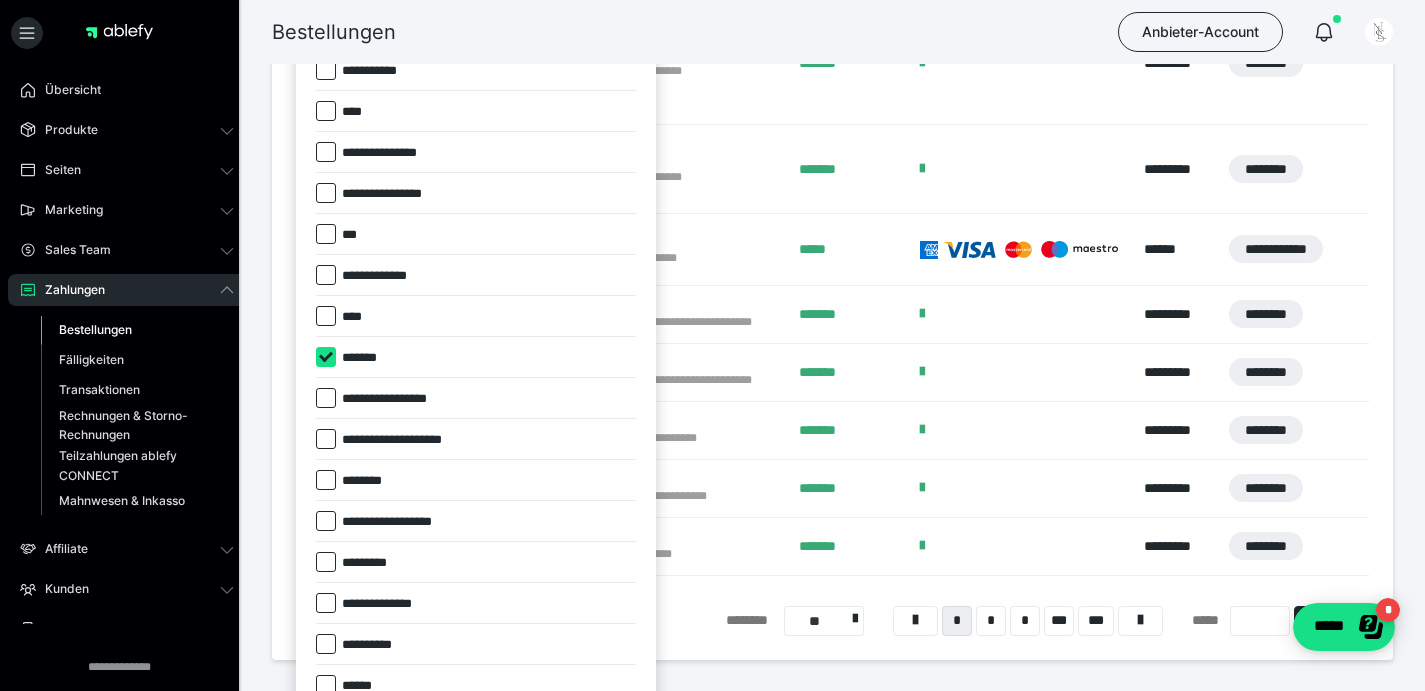 checkbox on "****" 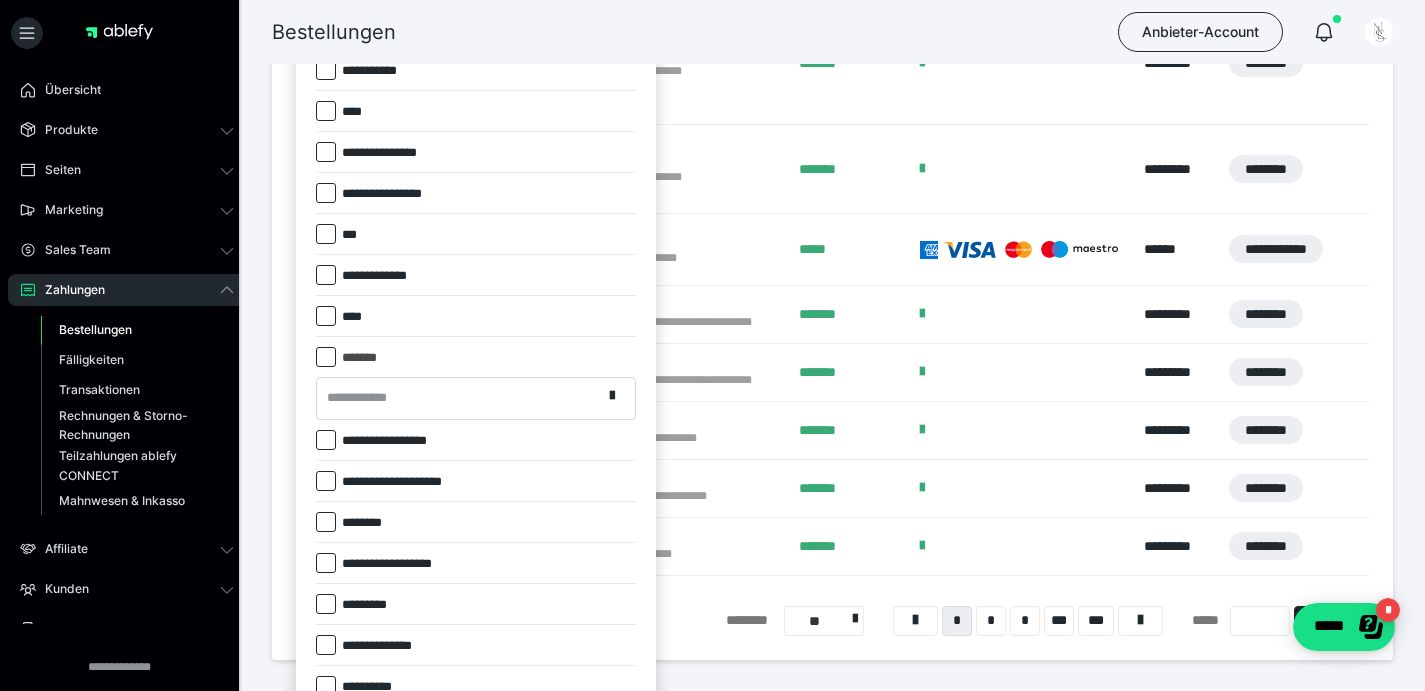 click on "**********" at bounding box center (459, 398) 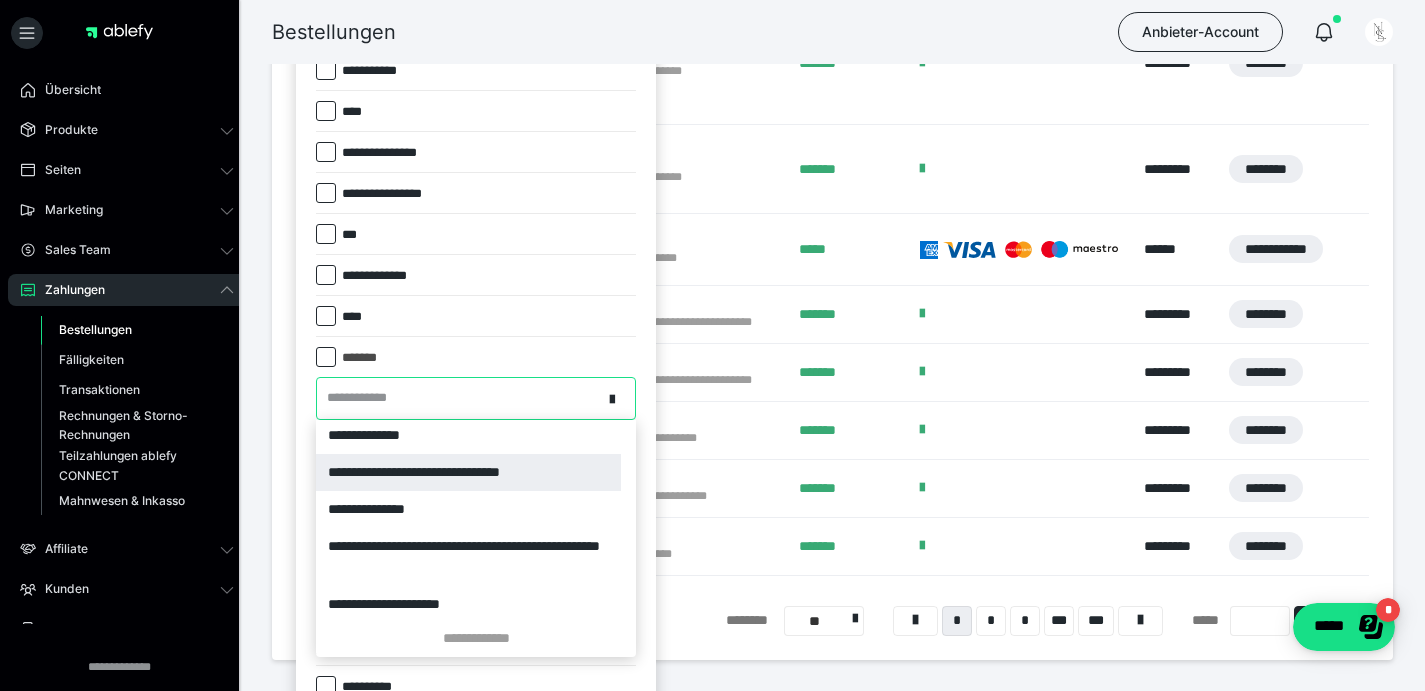 scroll, scrollTop: 179, scrollLeft: 0, axis: vertical 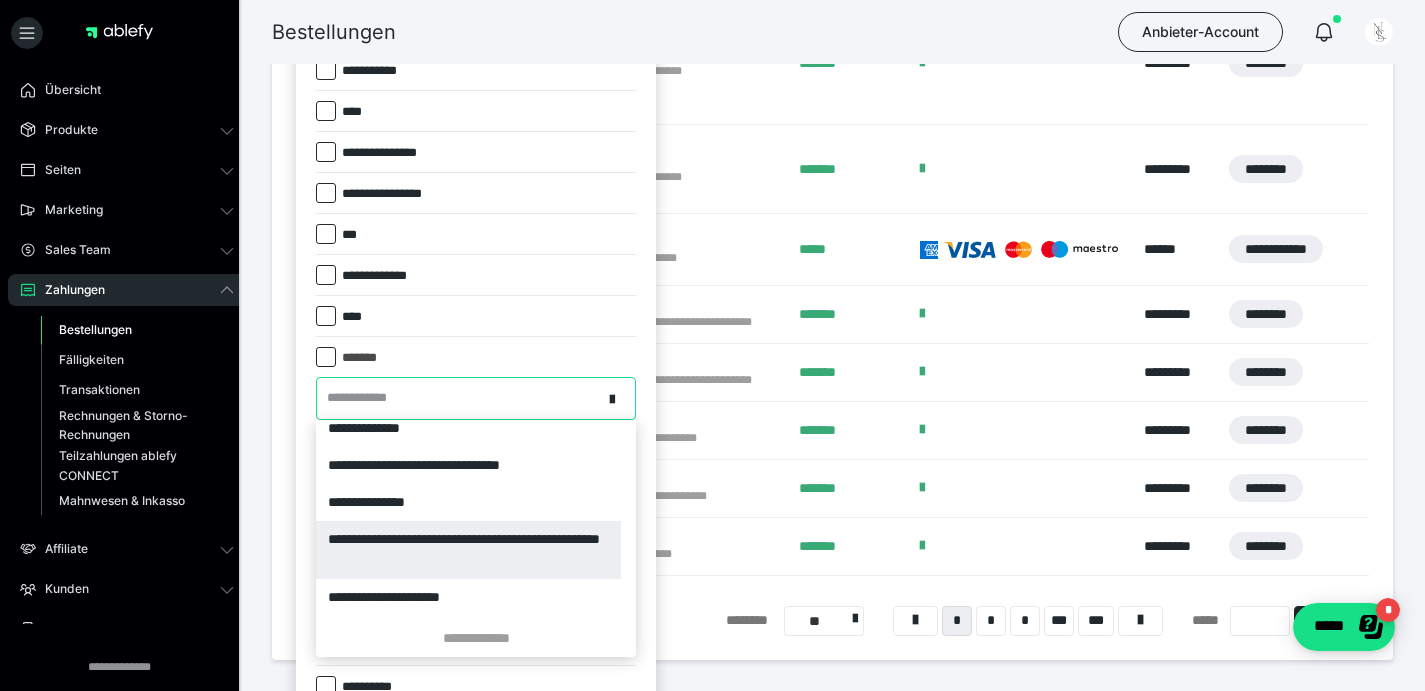 click on "**********" at bounding box center (468, 550) 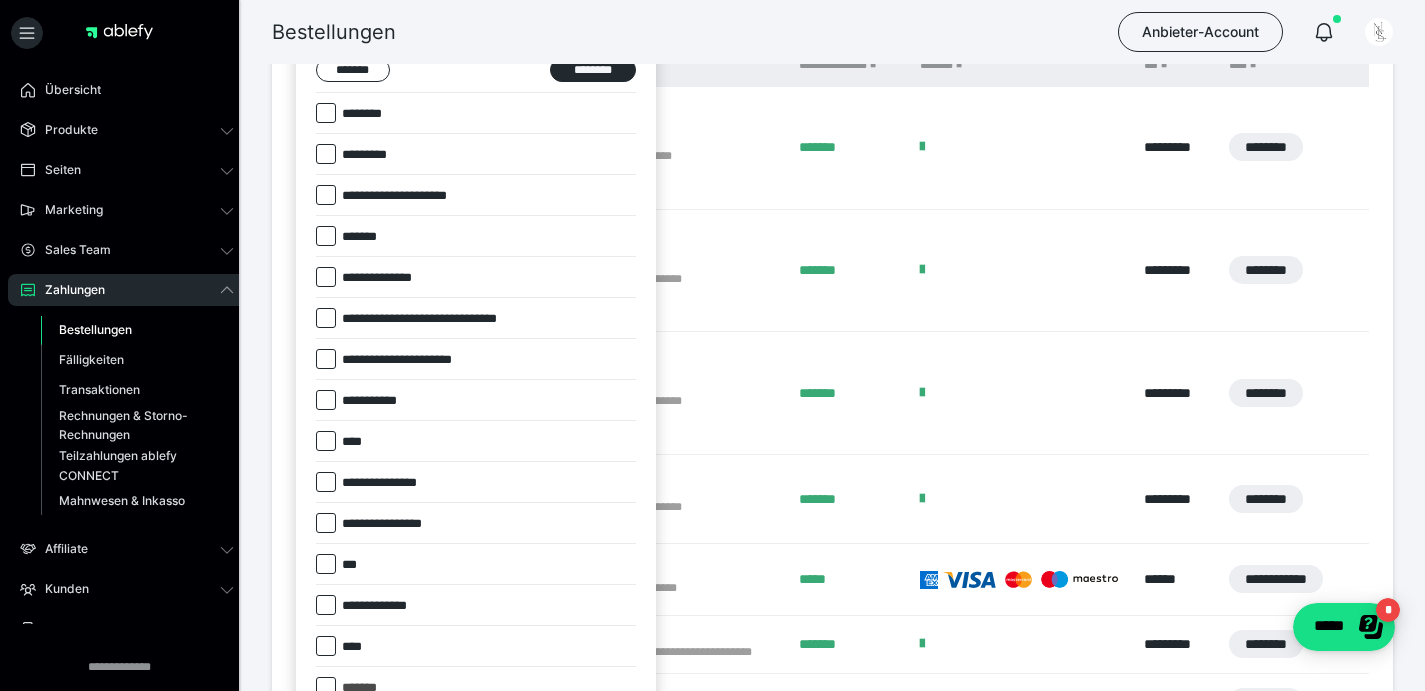 scroll, scrollTop: 390, scrollLeft: 0, axis: vertical 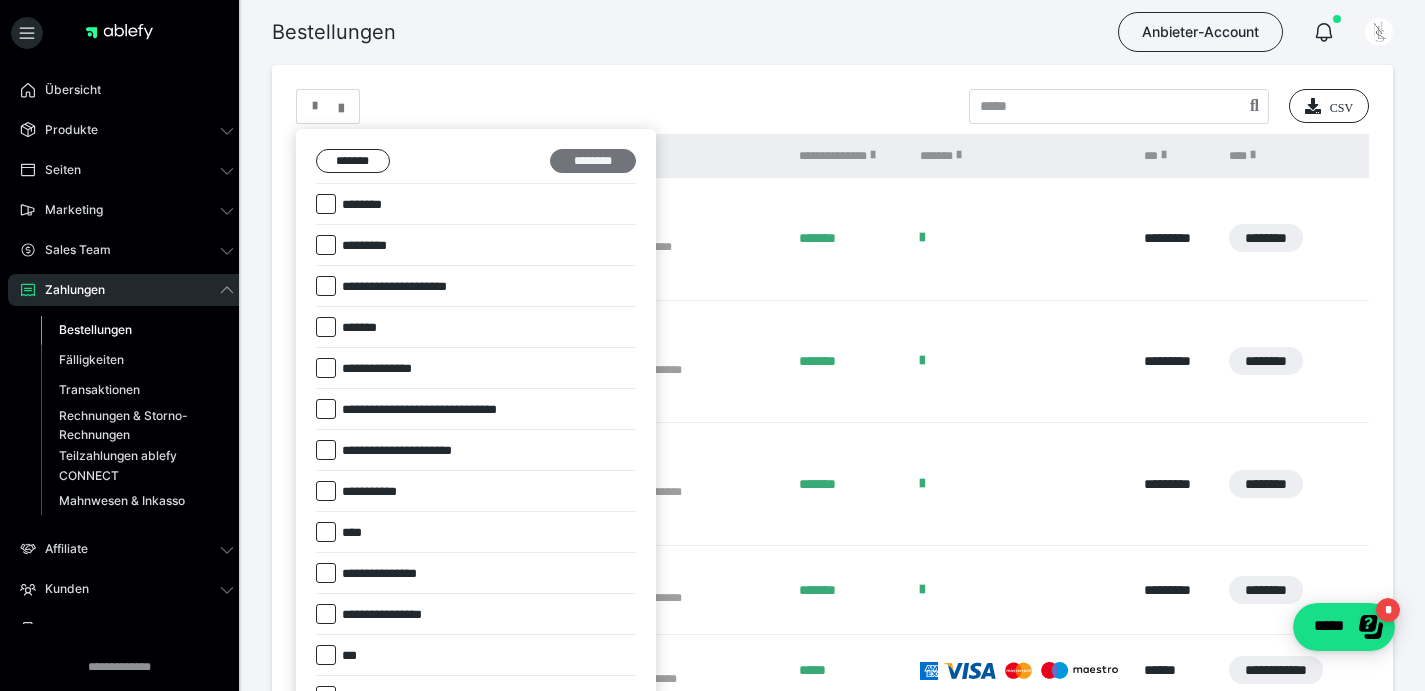 click on "********" at bounding box center (593, 161) 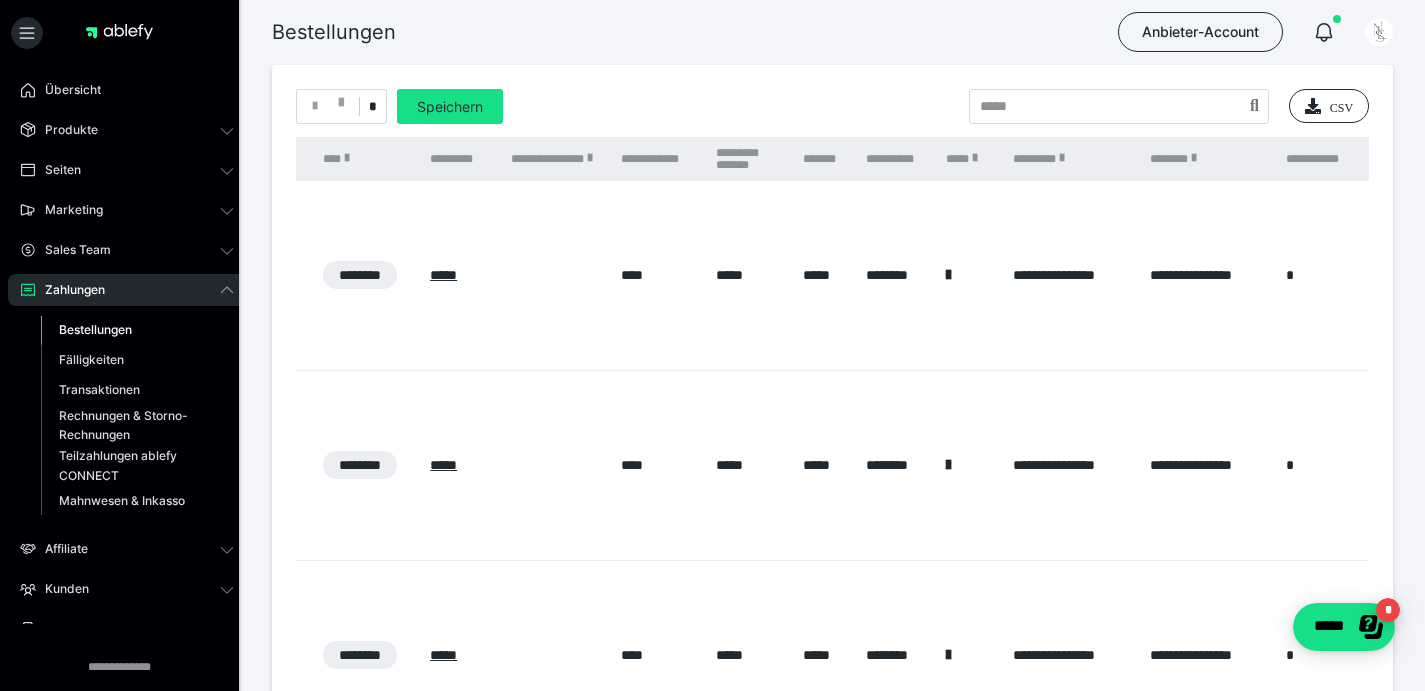 scroll, scrollTop: 0, scrollLeft: 740, axis: horizontal 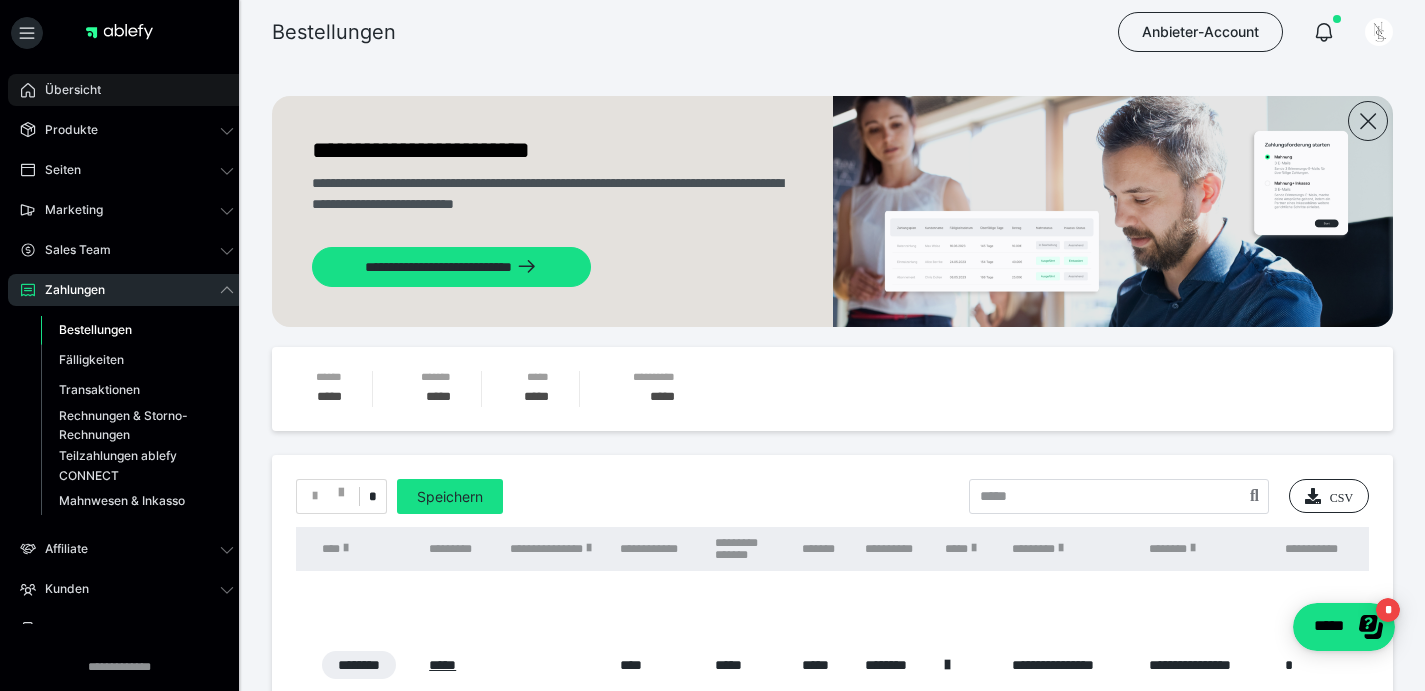 click on "Übersicht" at bounding box center [127, 90] 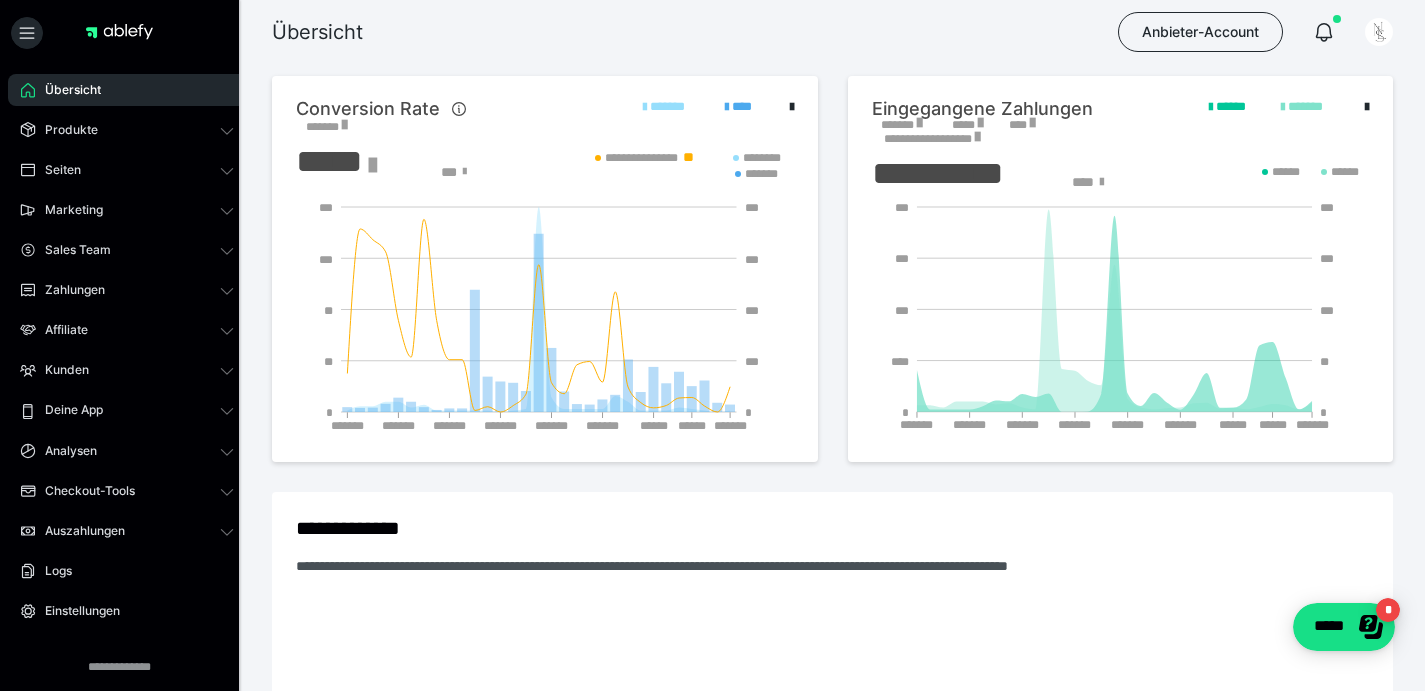 click on "Übersicht" at bounding box center [127, 90] 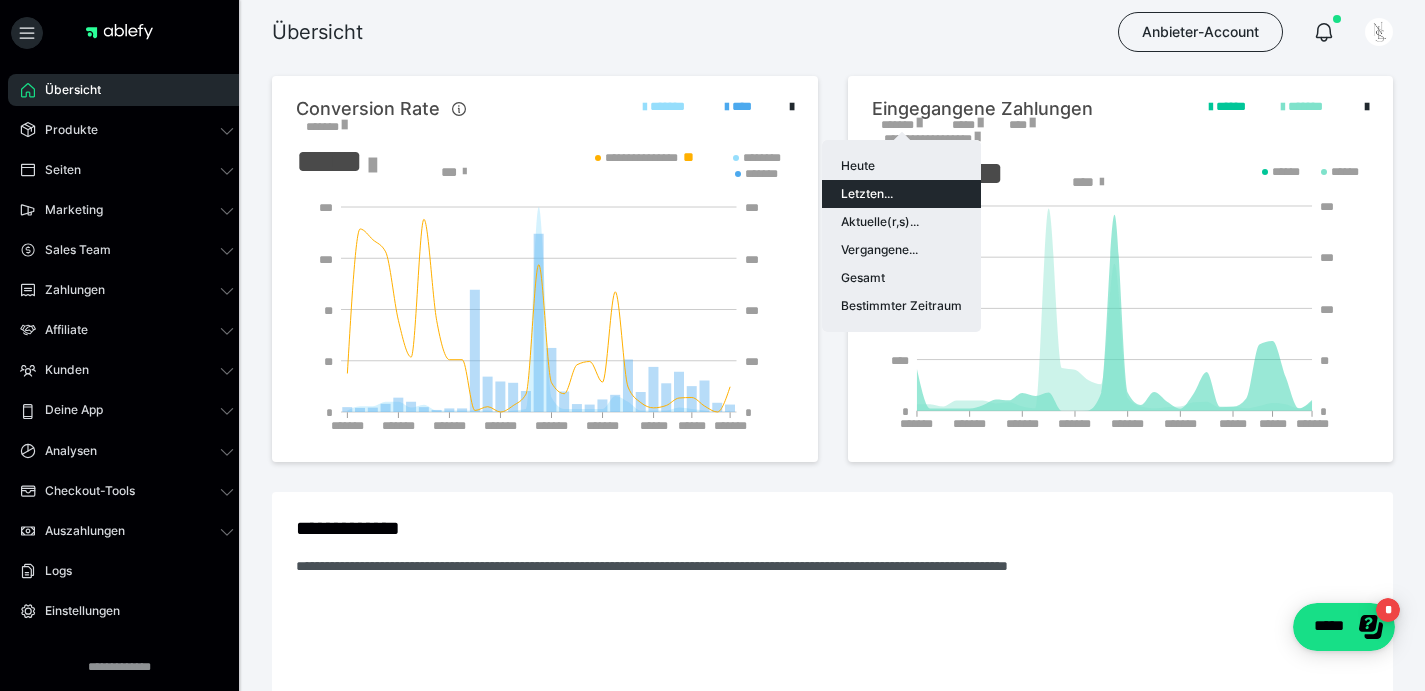 click on "Letzten..." at bounding box center [901, 194] 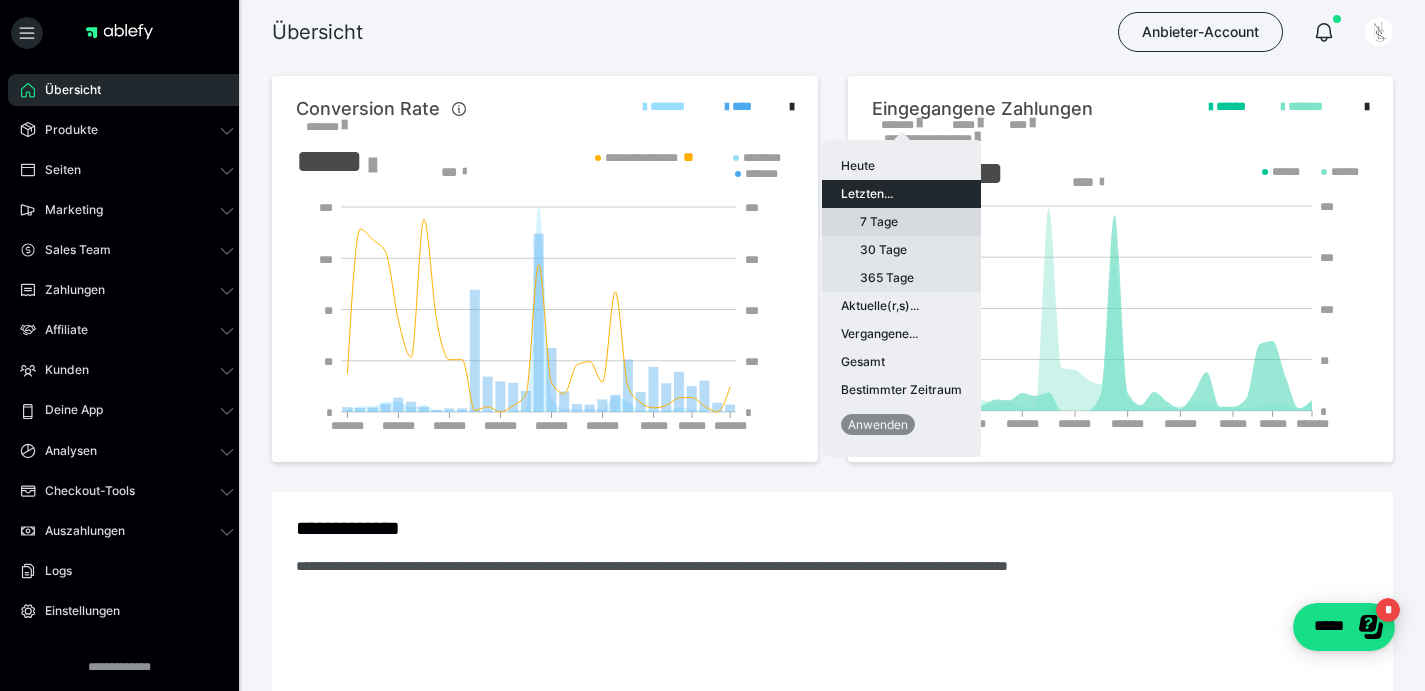 click on "7 Tage" at bounding box center [901, 222] 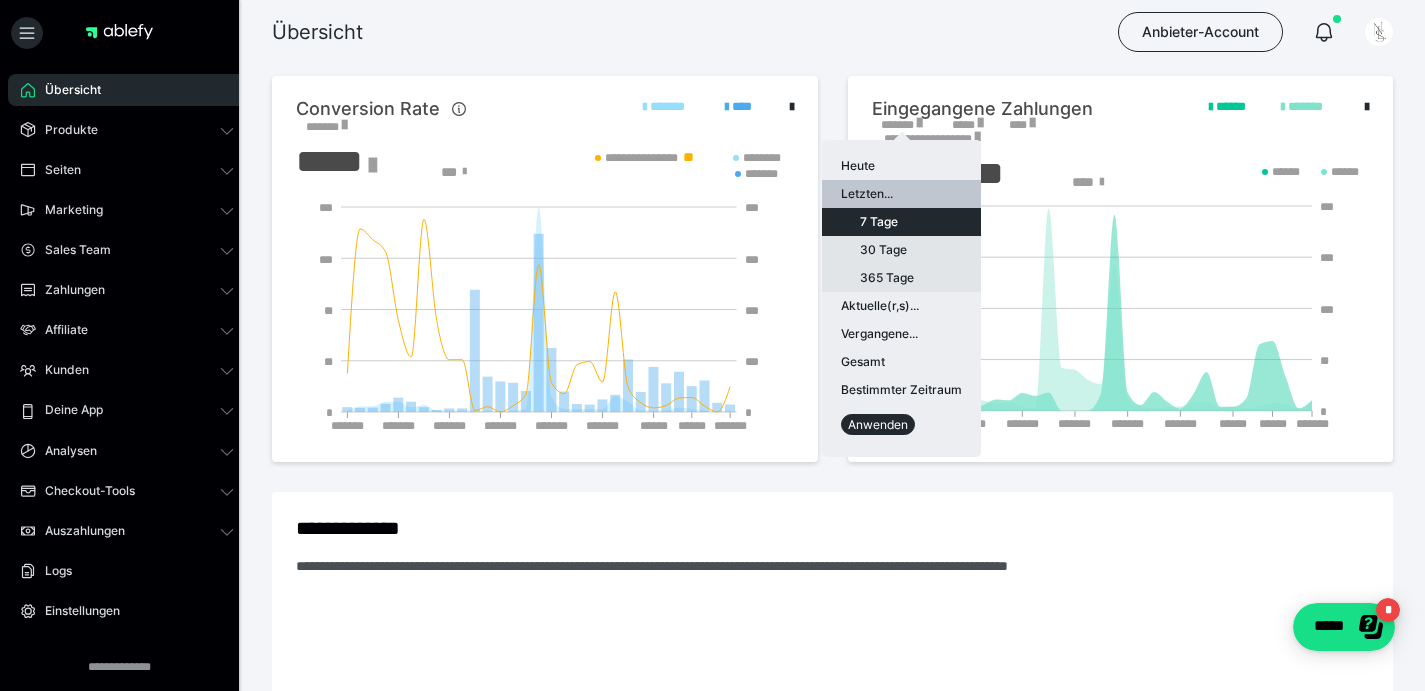 click on "Anwenden" at bounding box center (878, 424) 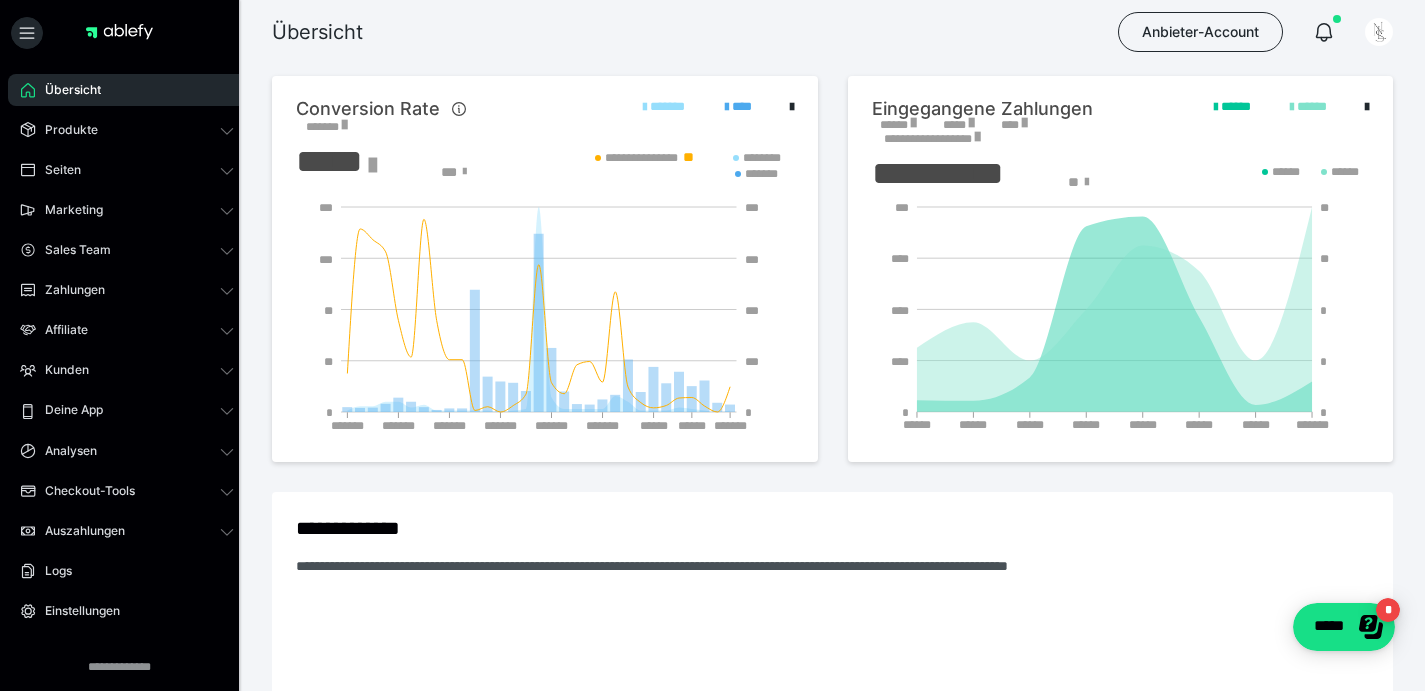 click at bounding box center (913, 123) 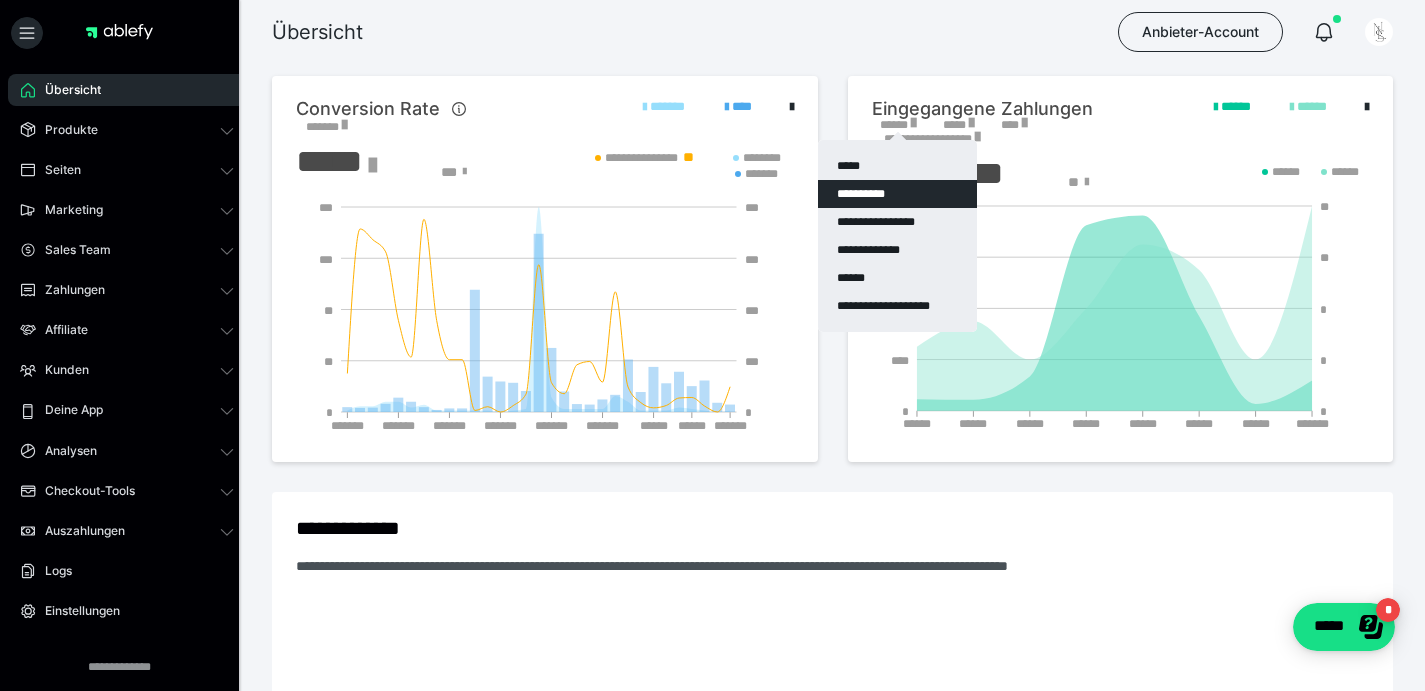 click on "**********" at bounding box center [897, 194] 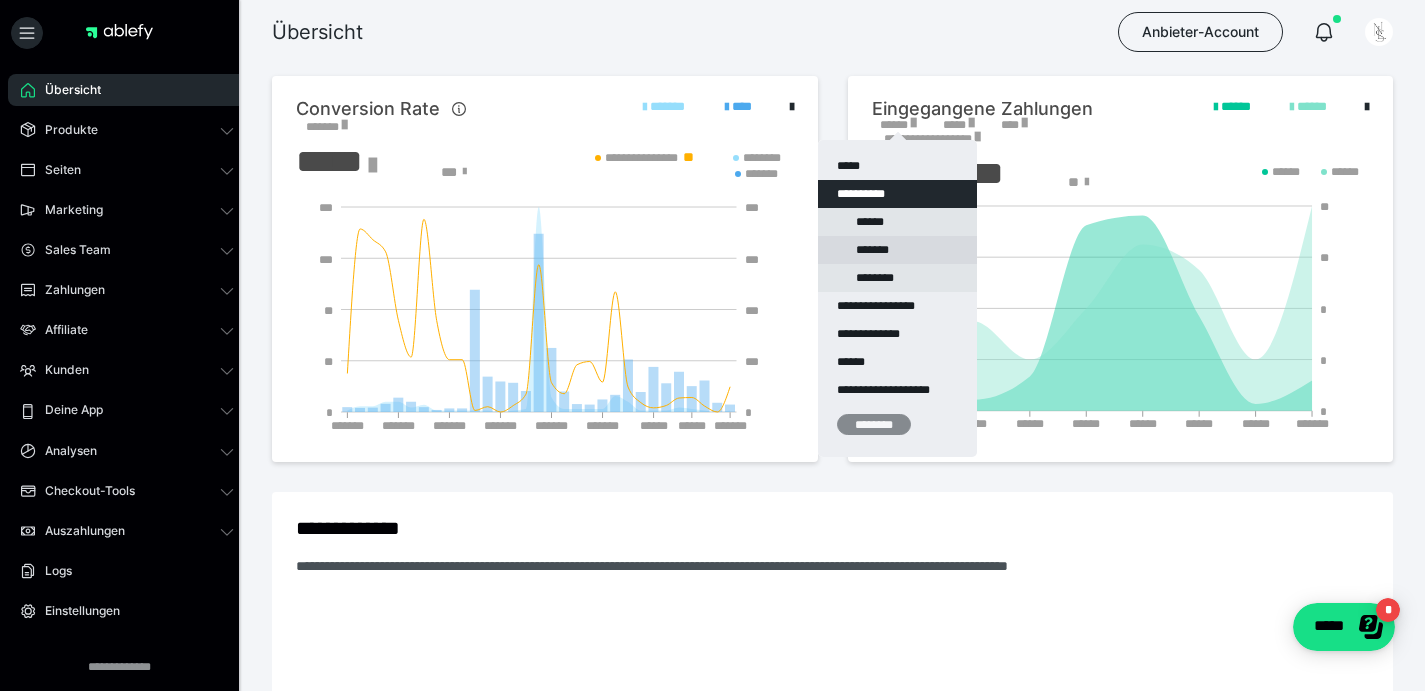 click on "*******" at bounding box center [897, 250] 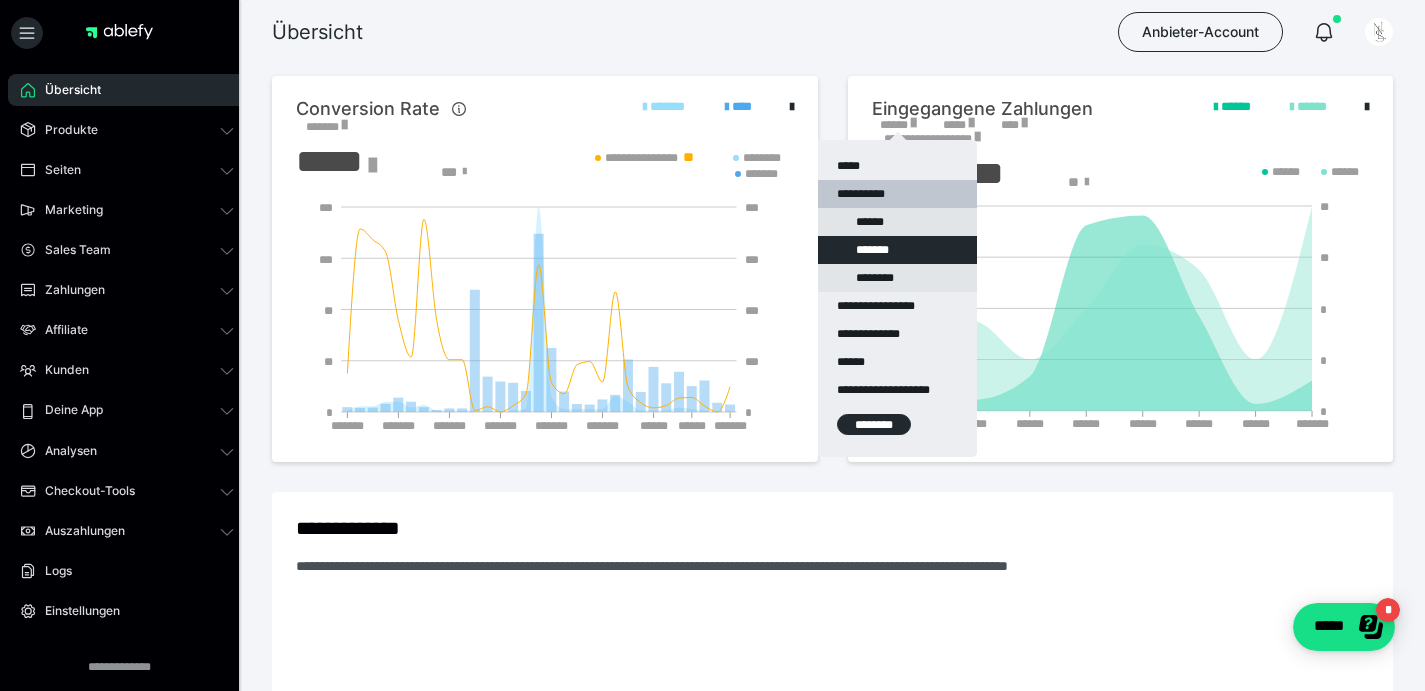 click on "********" at bounding box center (874, 424) 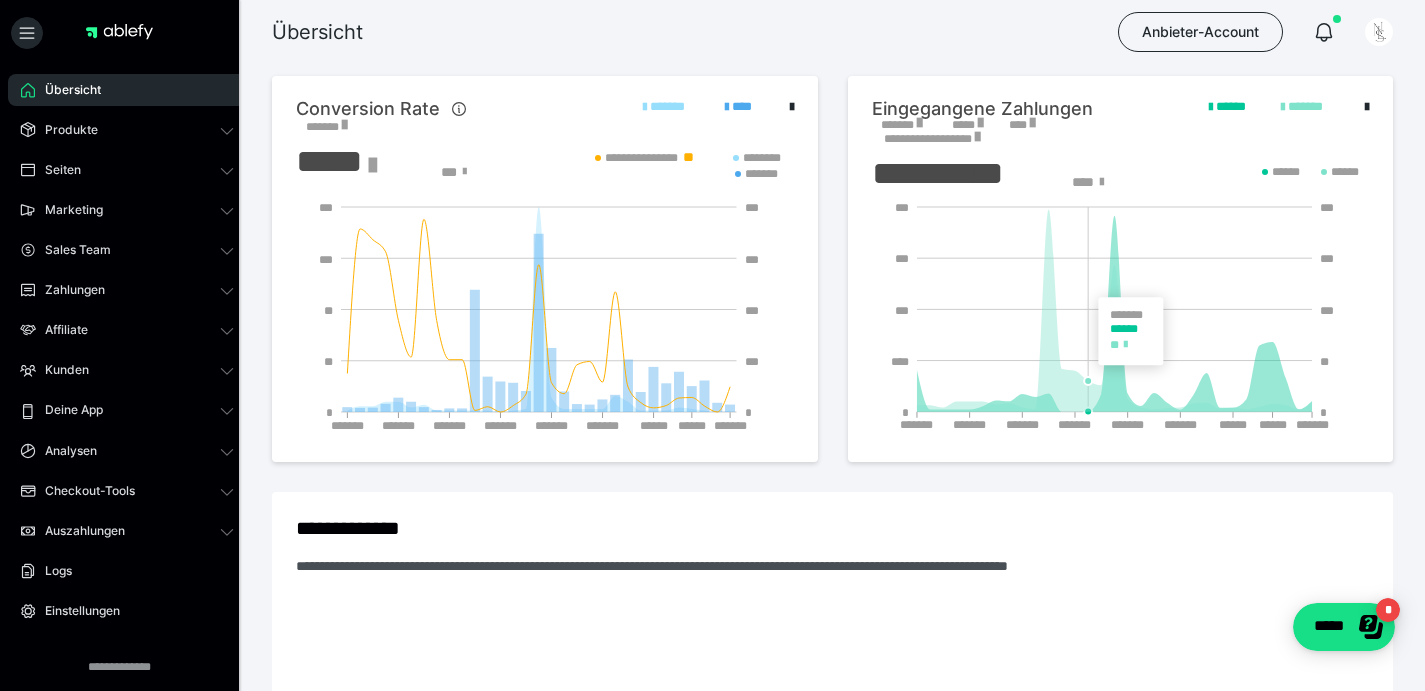 click on "******* ******* ******* ******* ******* ******* ****** ****** ******* * **** *** *** *** * ** *** *** ***" 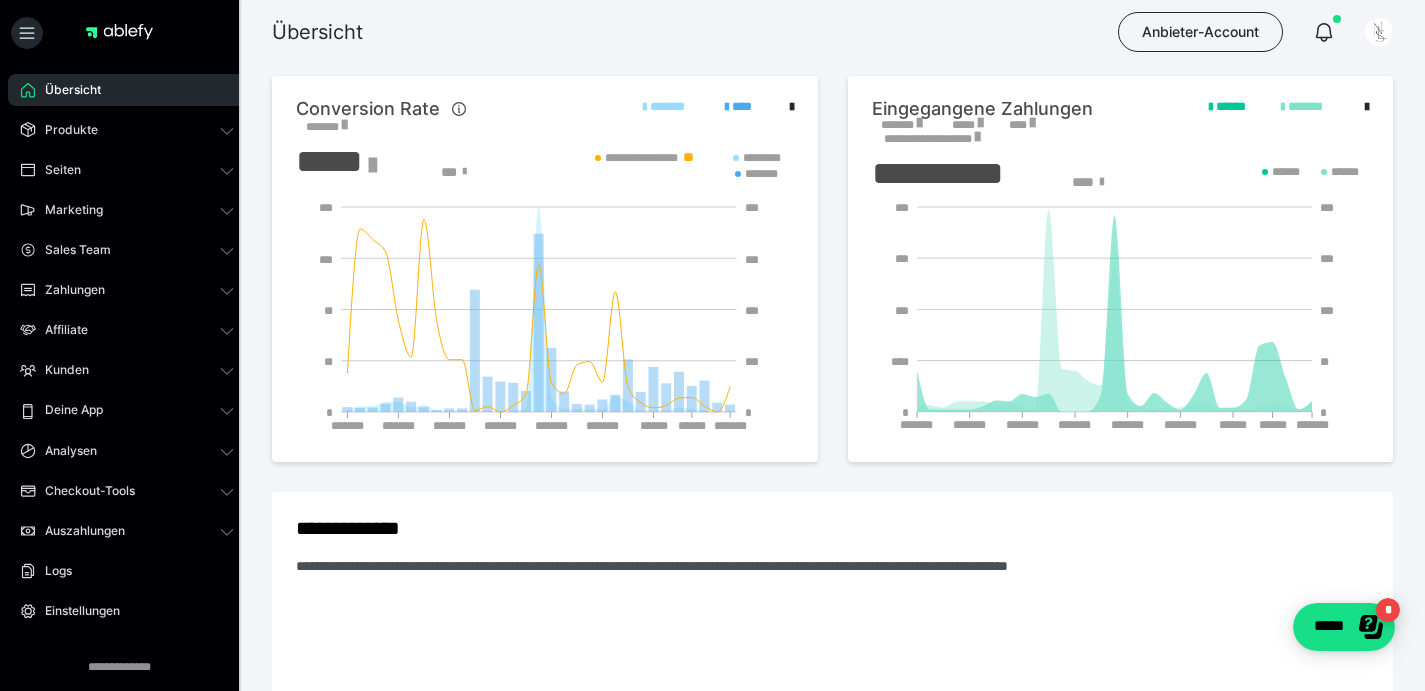 click on "Übersicht" at bounding box center [66, 90] 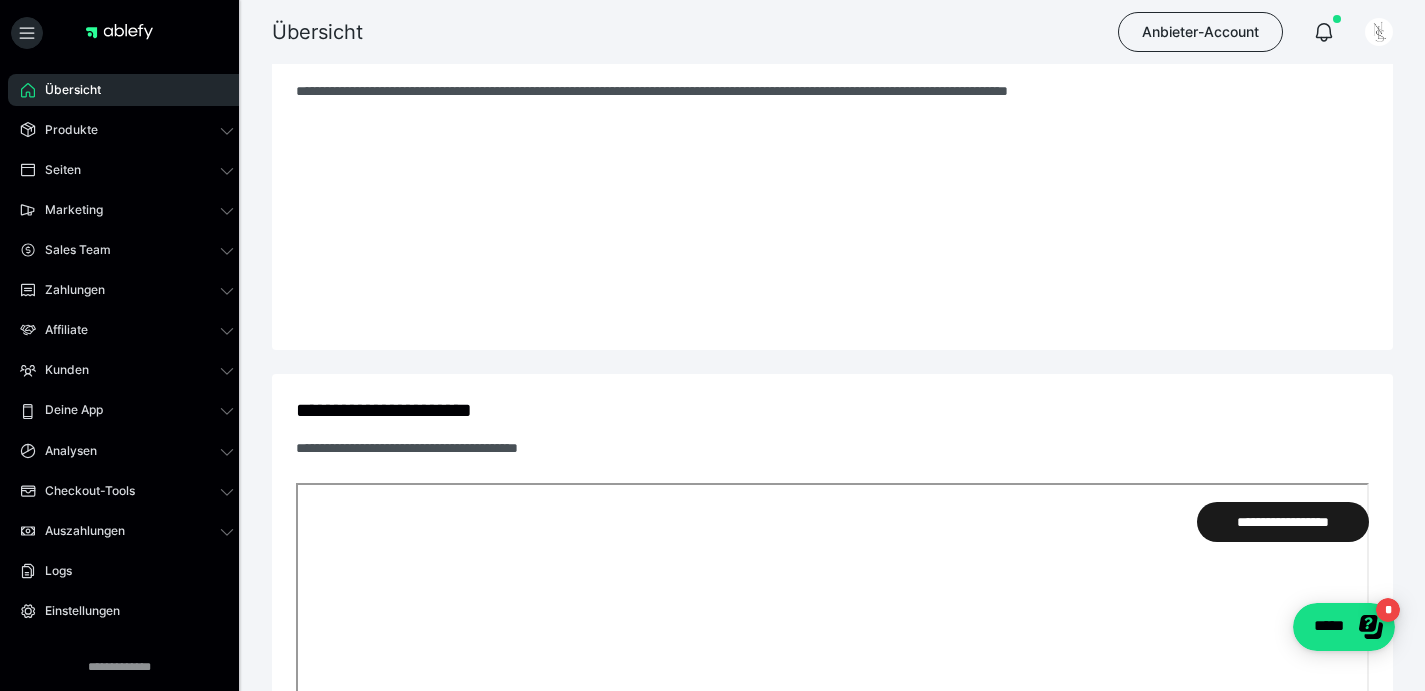 scroll, scrollTop: 165, scrollLeft: 0, axis: vertical 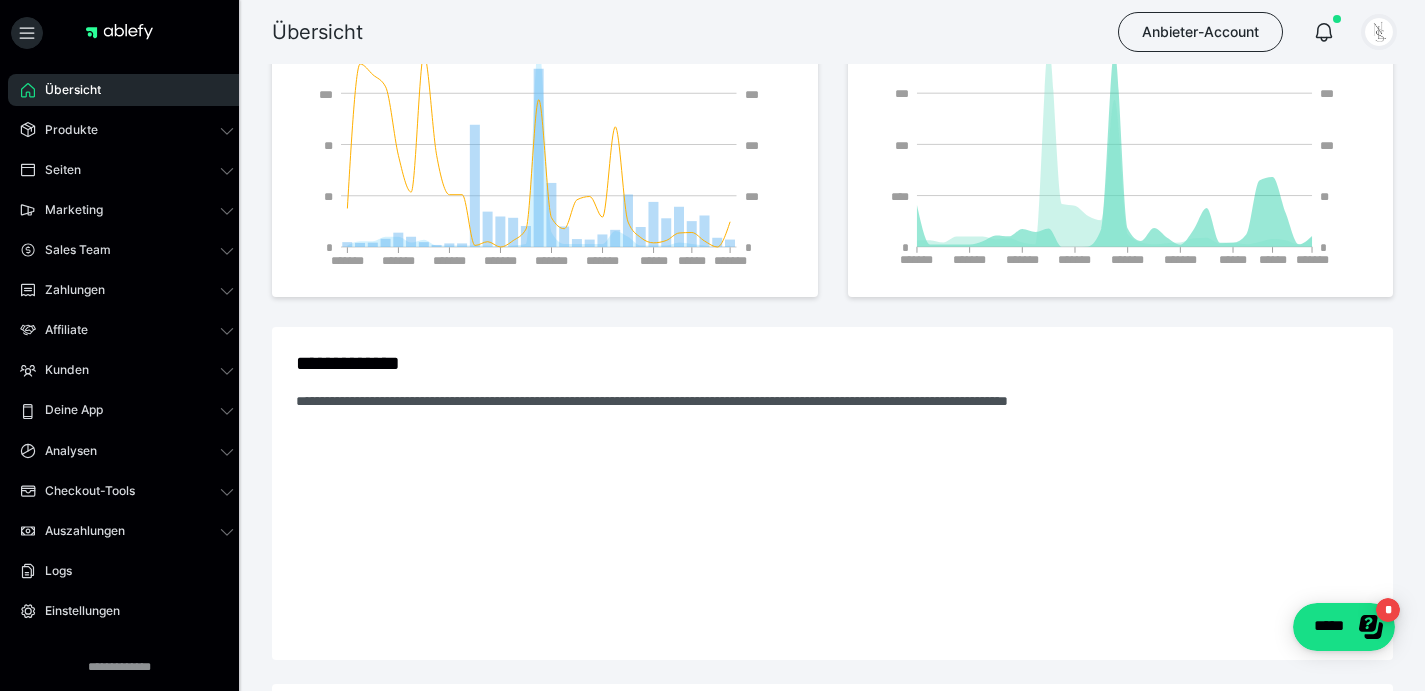 click at bounding box center [1379, 32] 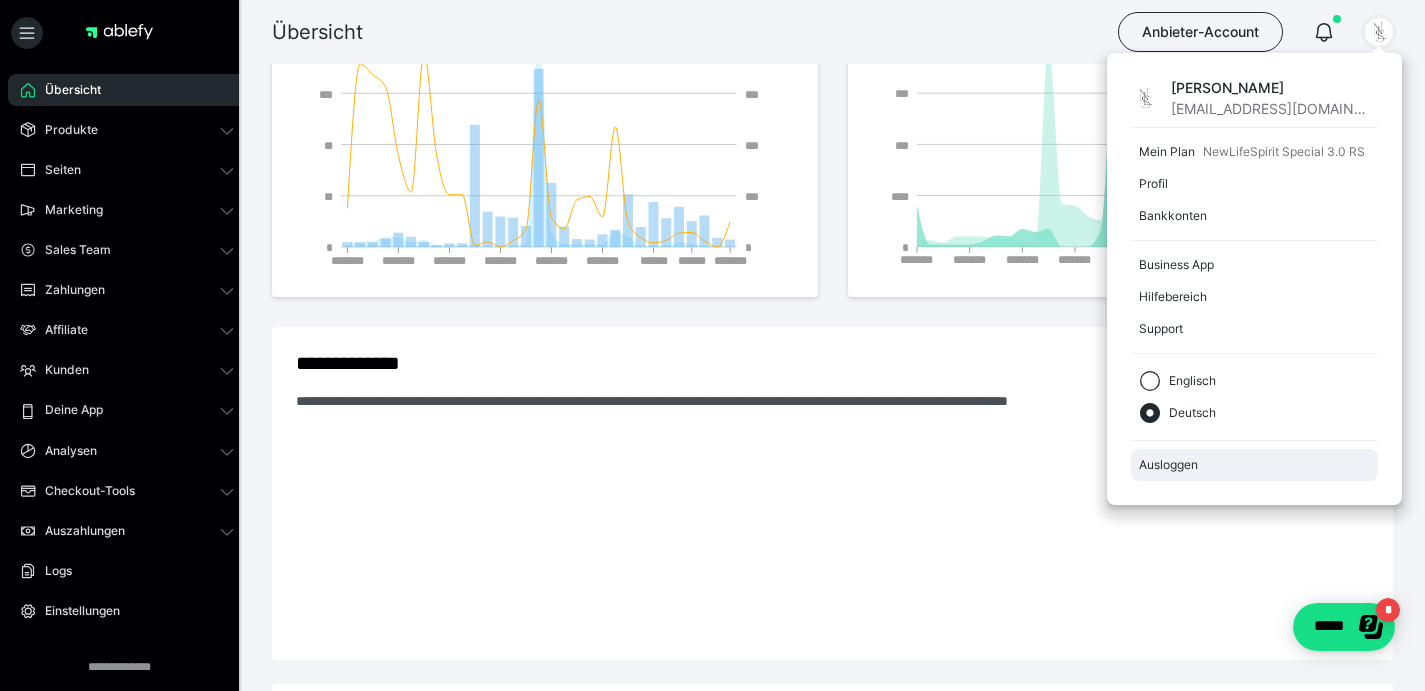 click on "Ausloggen" at bounding box center [1254, 465] 